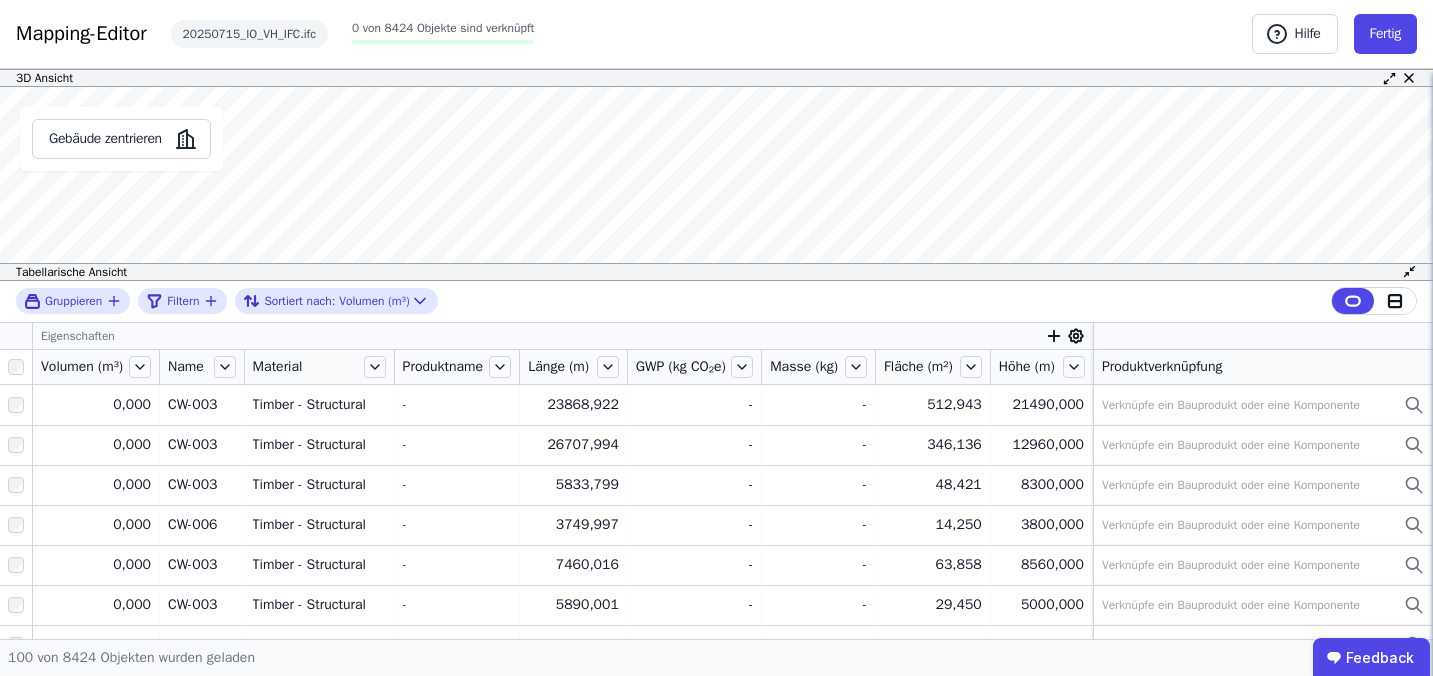 scroll, scrollTop: 0, scrollLeft: 0, axis: both 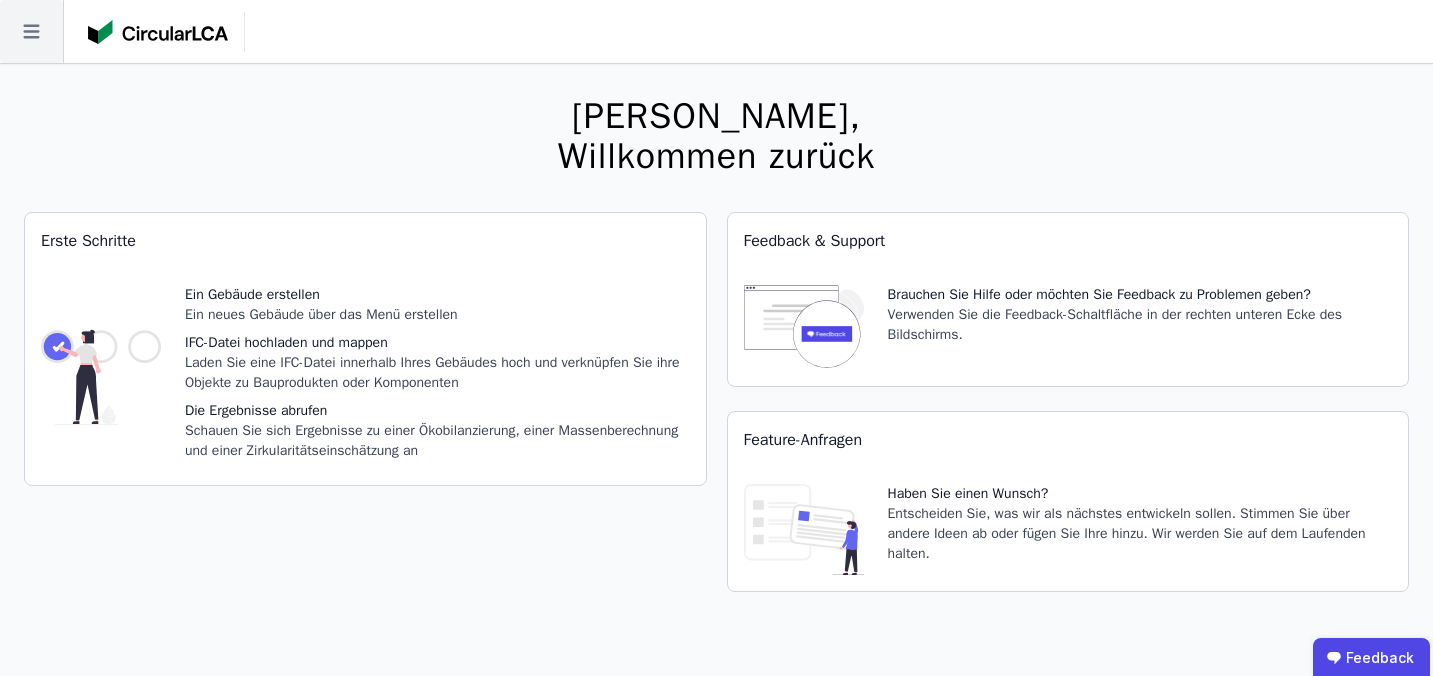 click 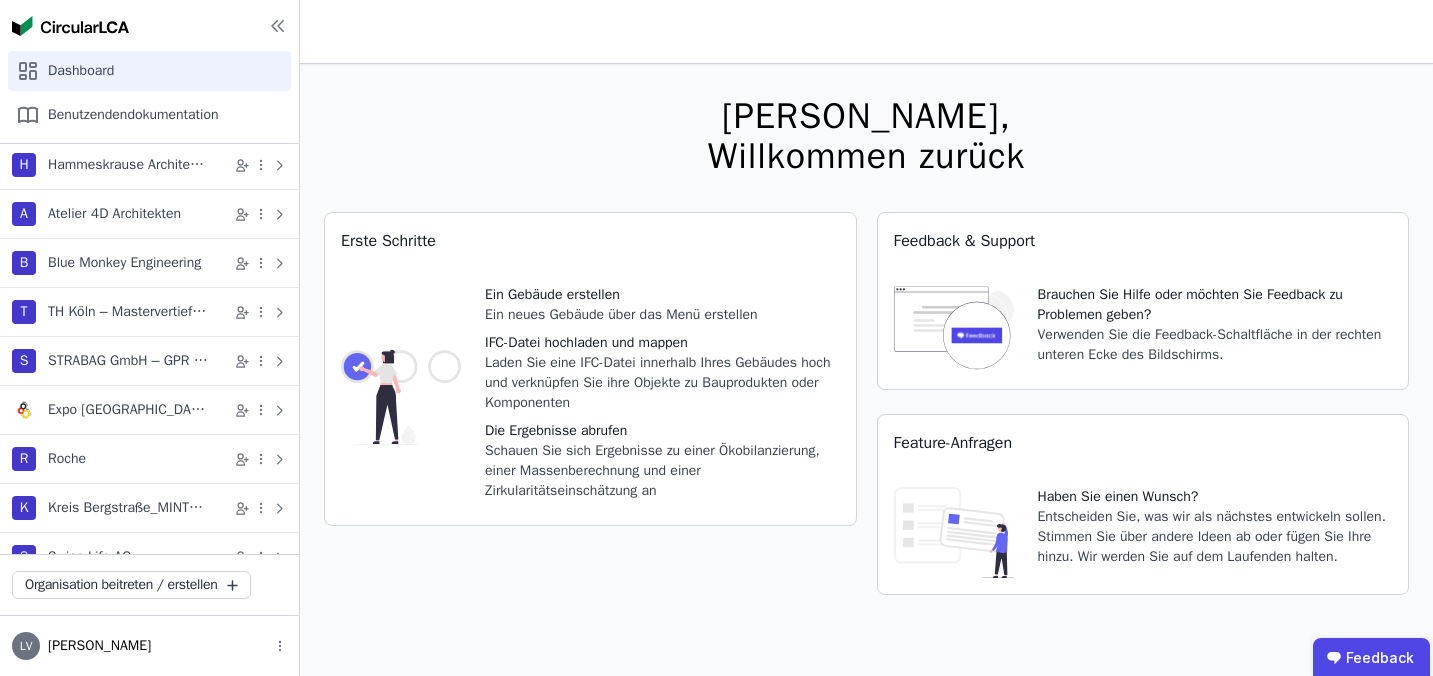 scroll, scrollTop: 6204, scrollLeft: 0, axis: vertical 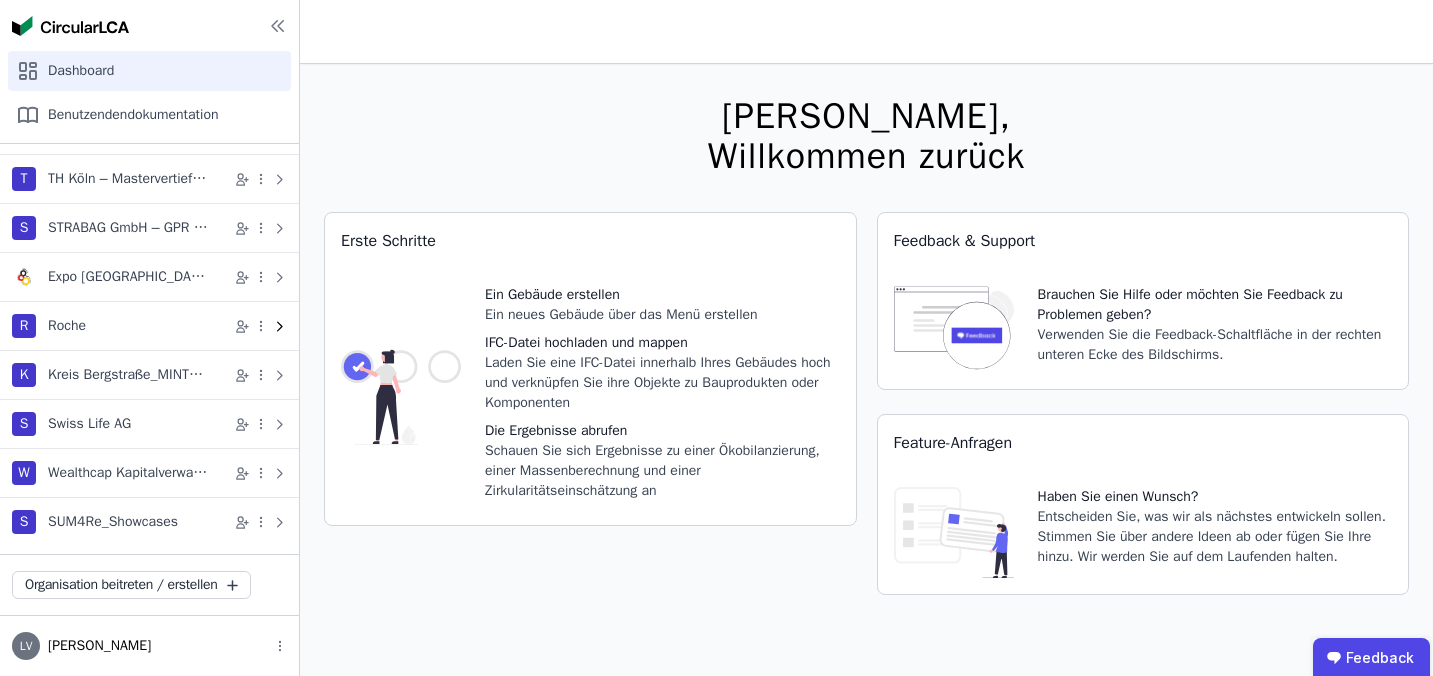 click 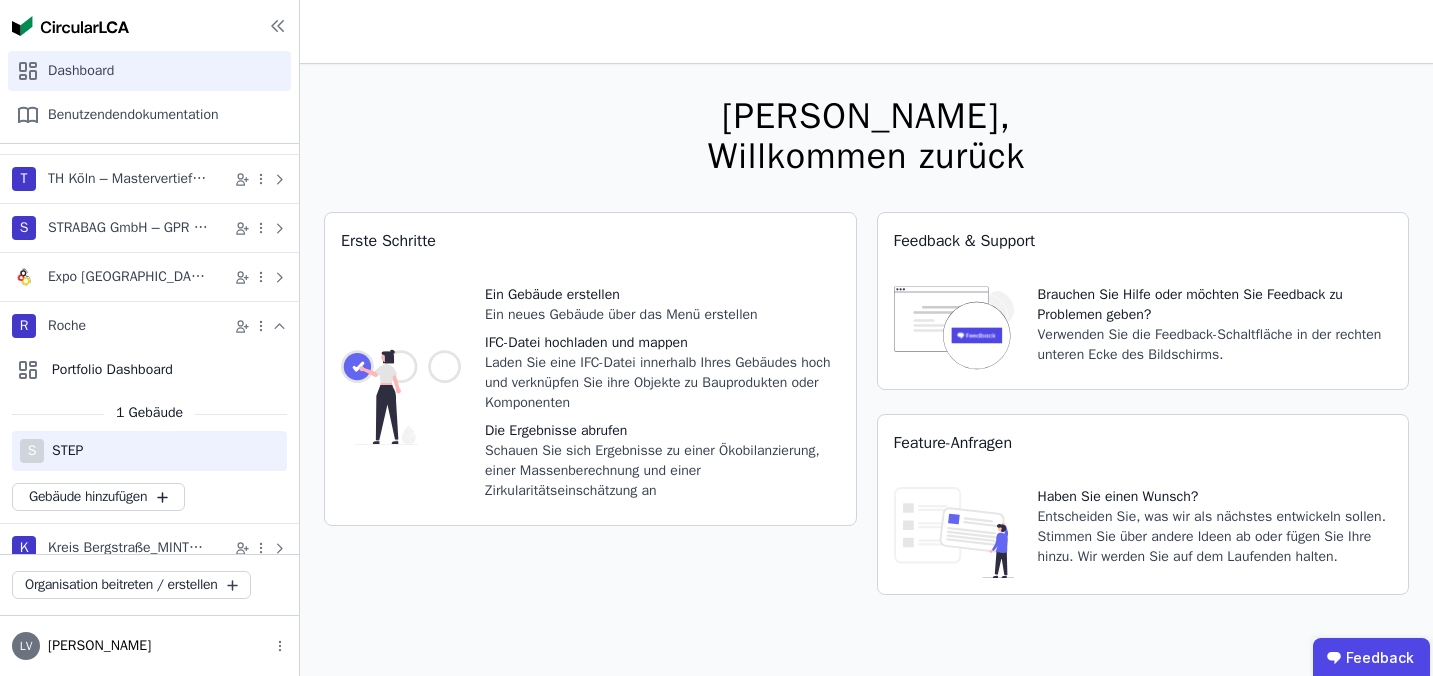 click on "STEP" at bounding box center [63, 451] 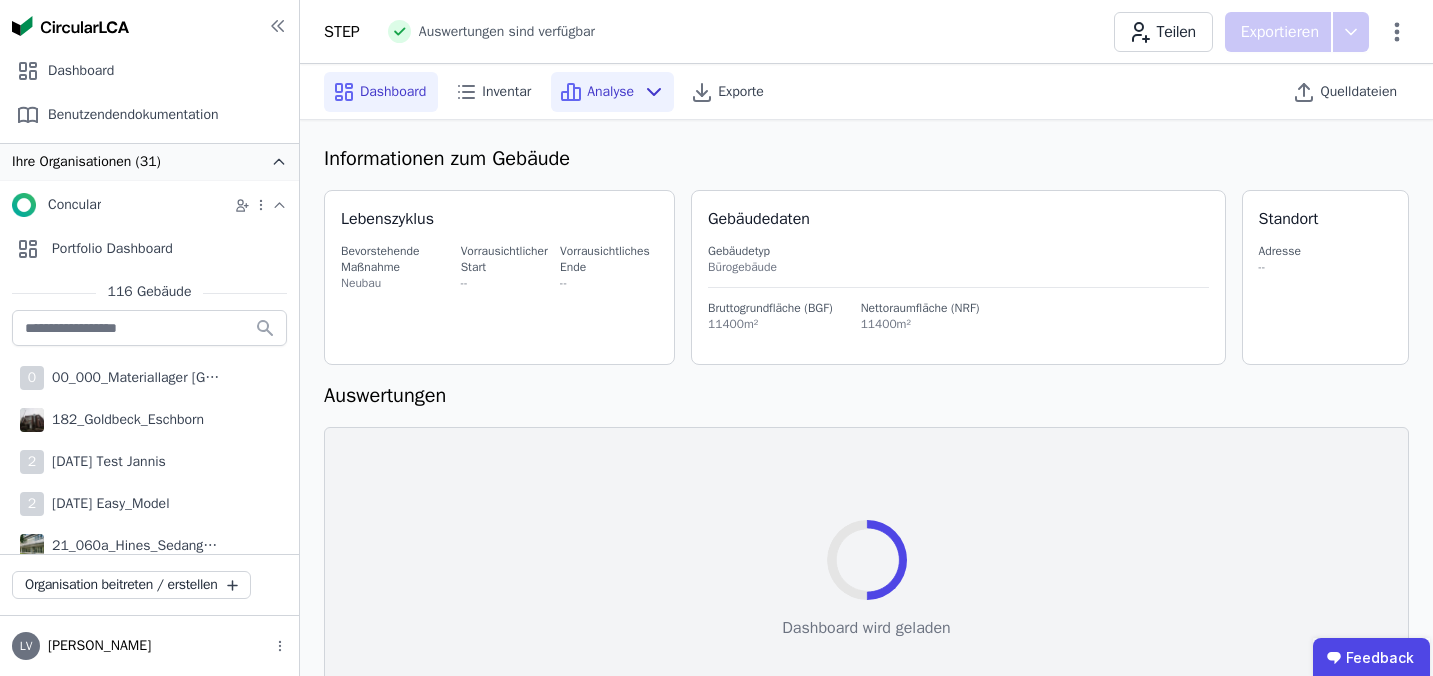 click 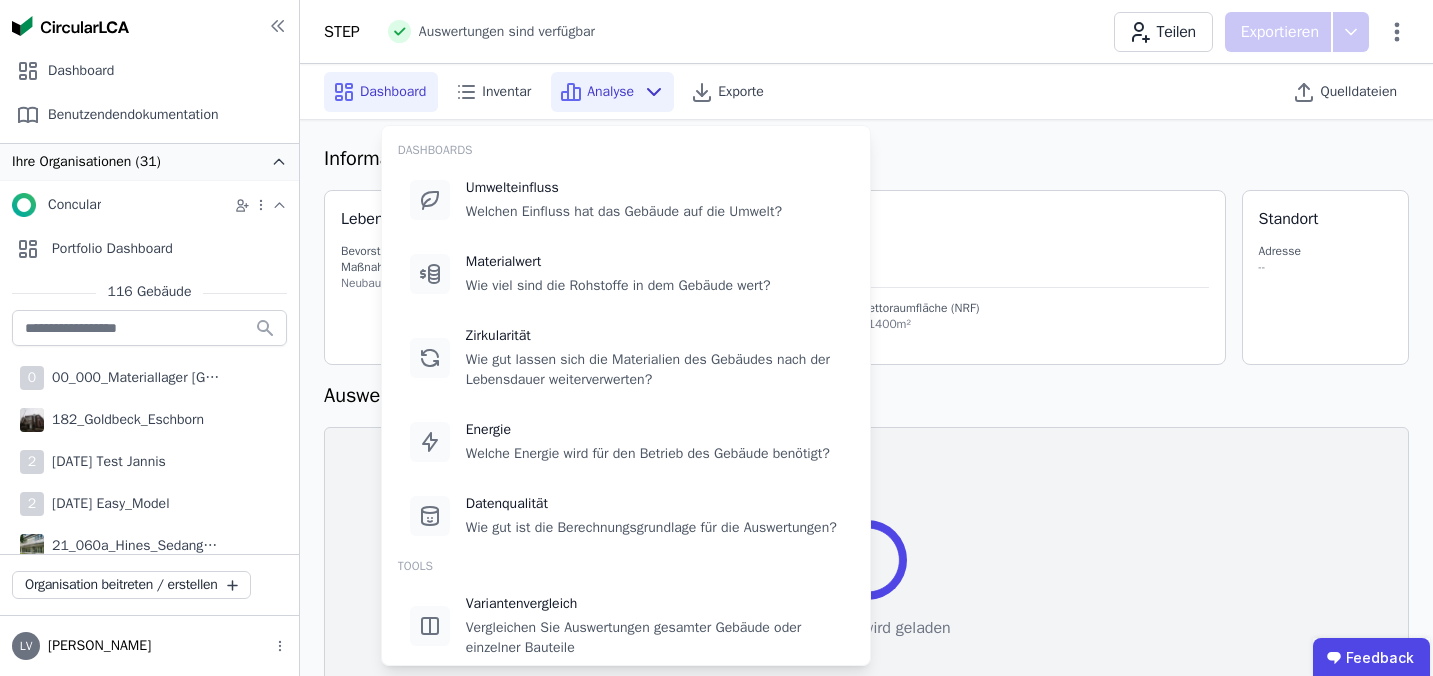 click 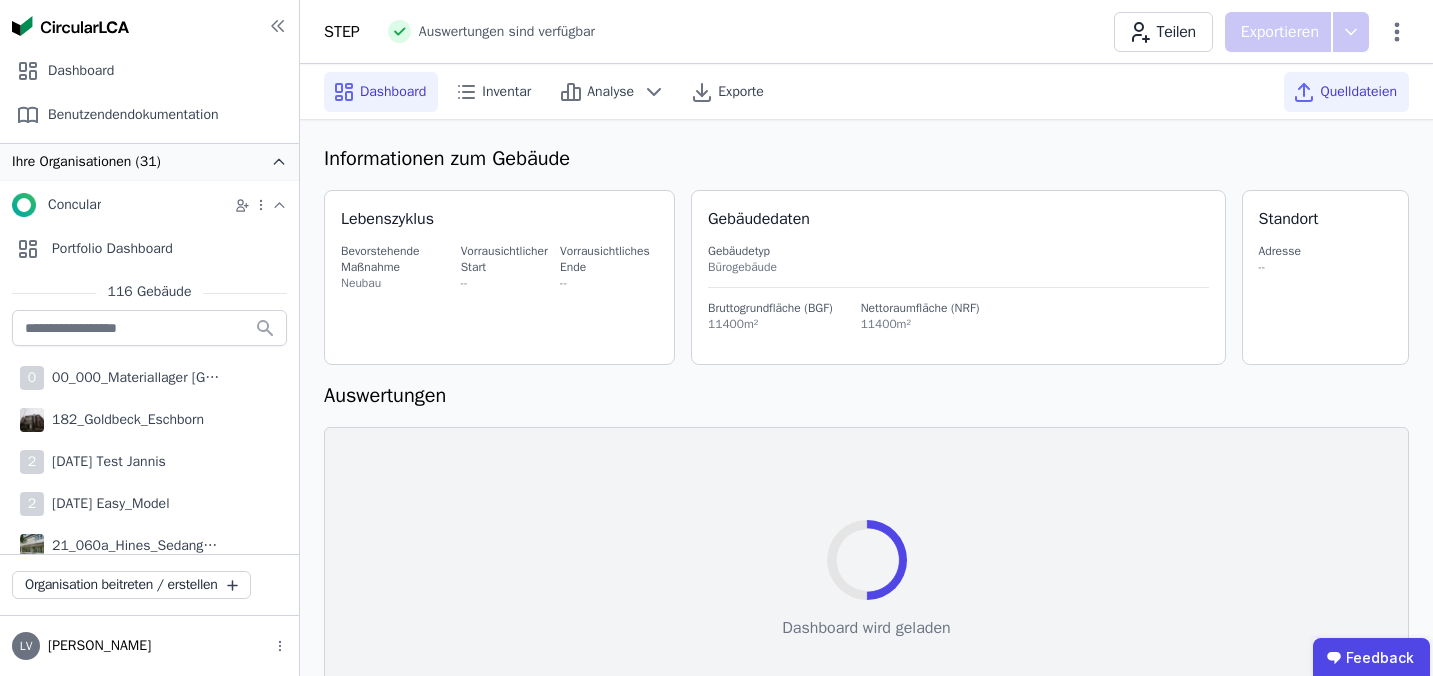 click on "Quelldateien" at bounding box center [1346, 92] 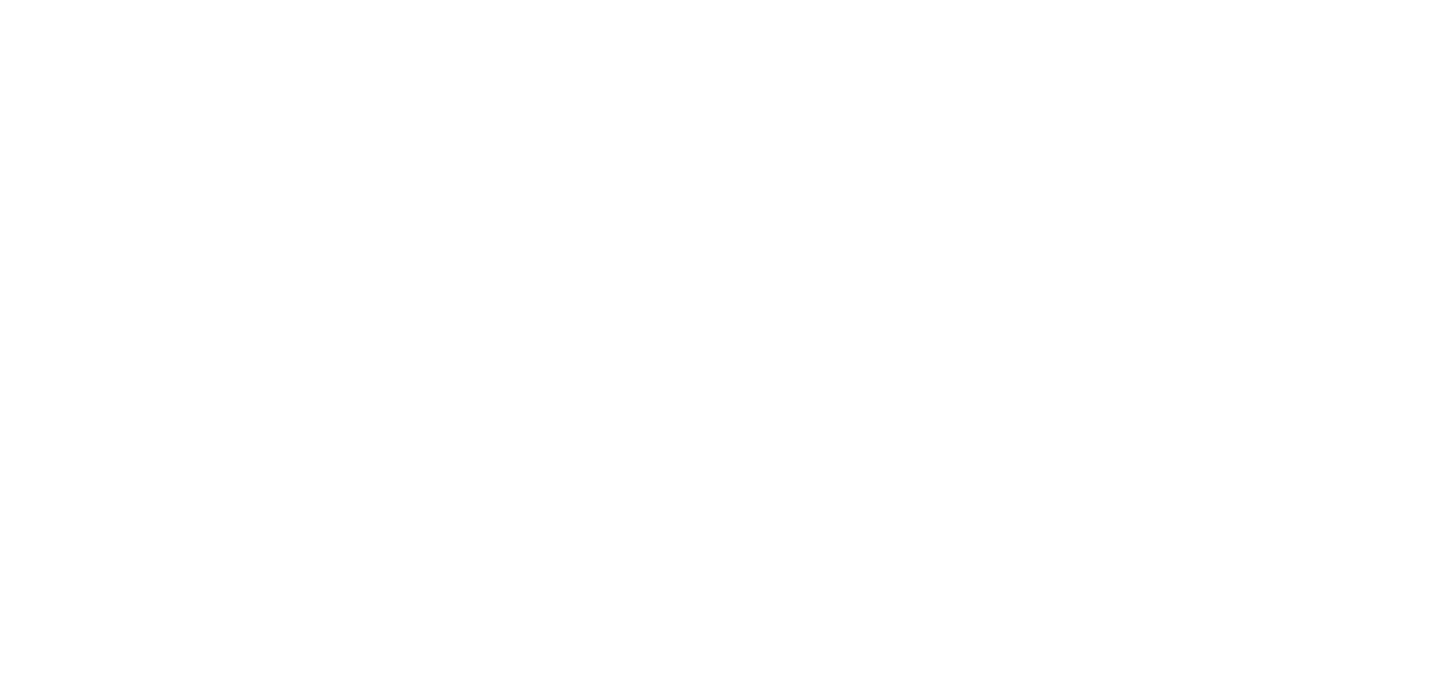 scroll, scrollTop: 0, scrollLeft: 0, axis: both 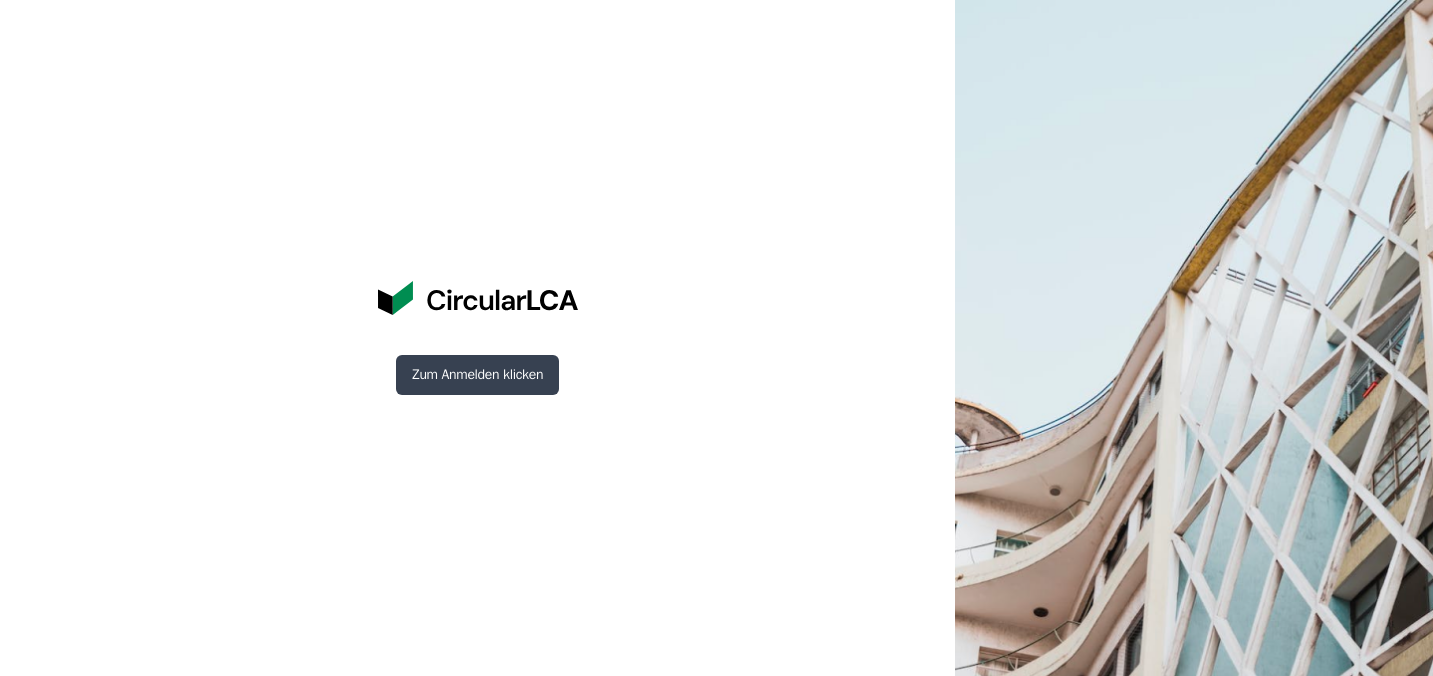 click on "Zum Anmelden klicken" at bounding box center (477, 375) 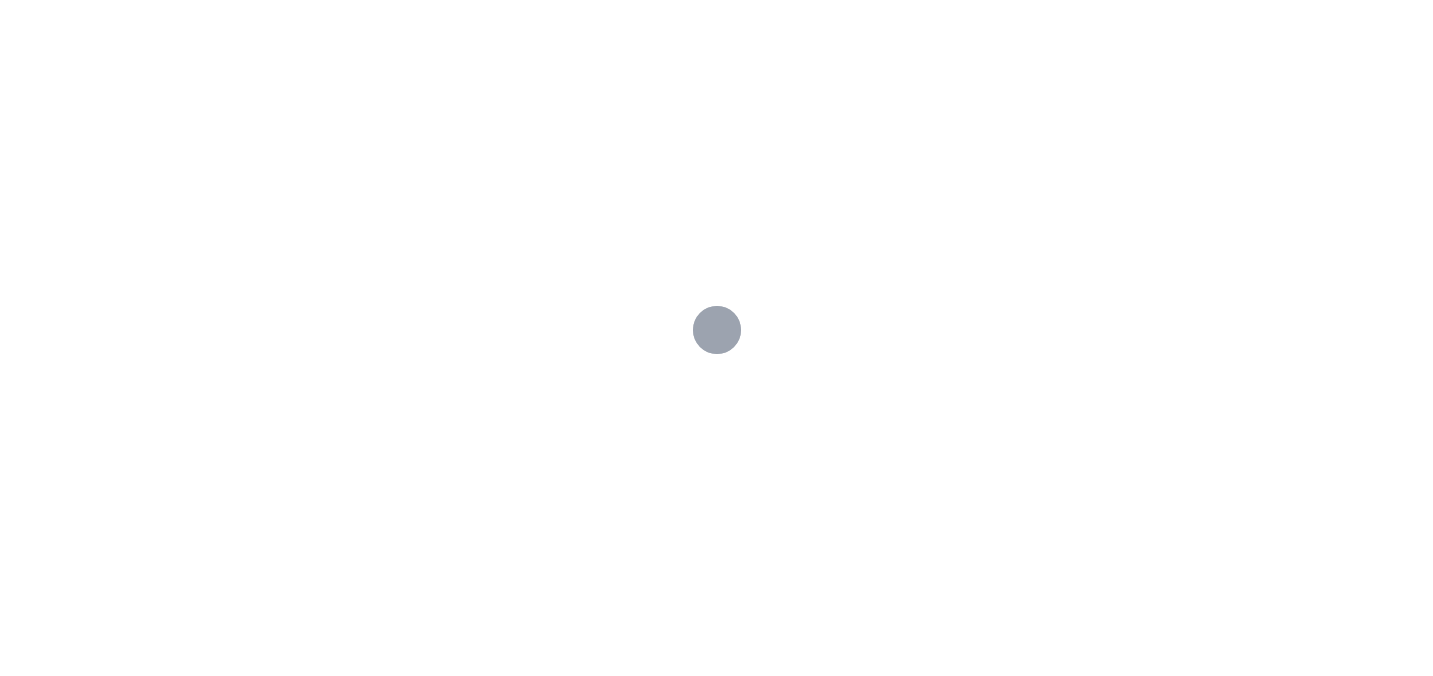 scroll, scrollTop: 0, scrollLeft: 0, axis: both 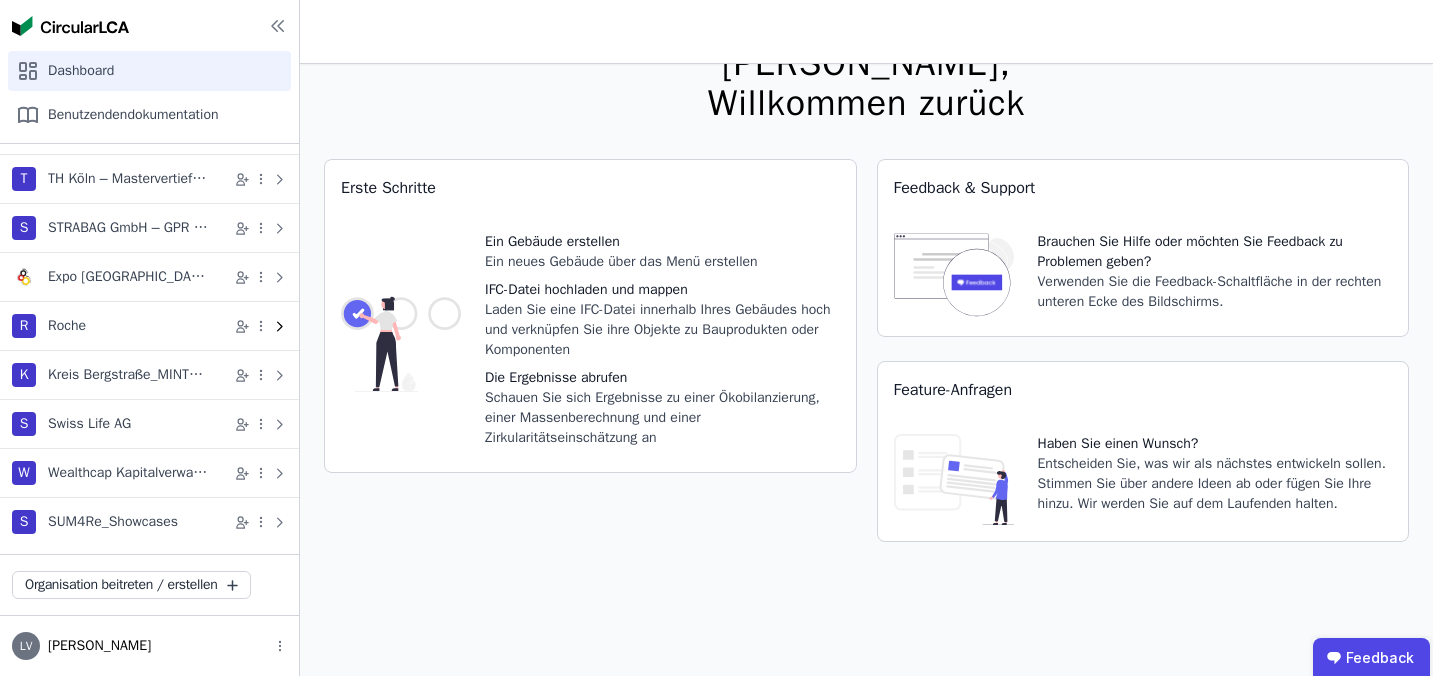 click 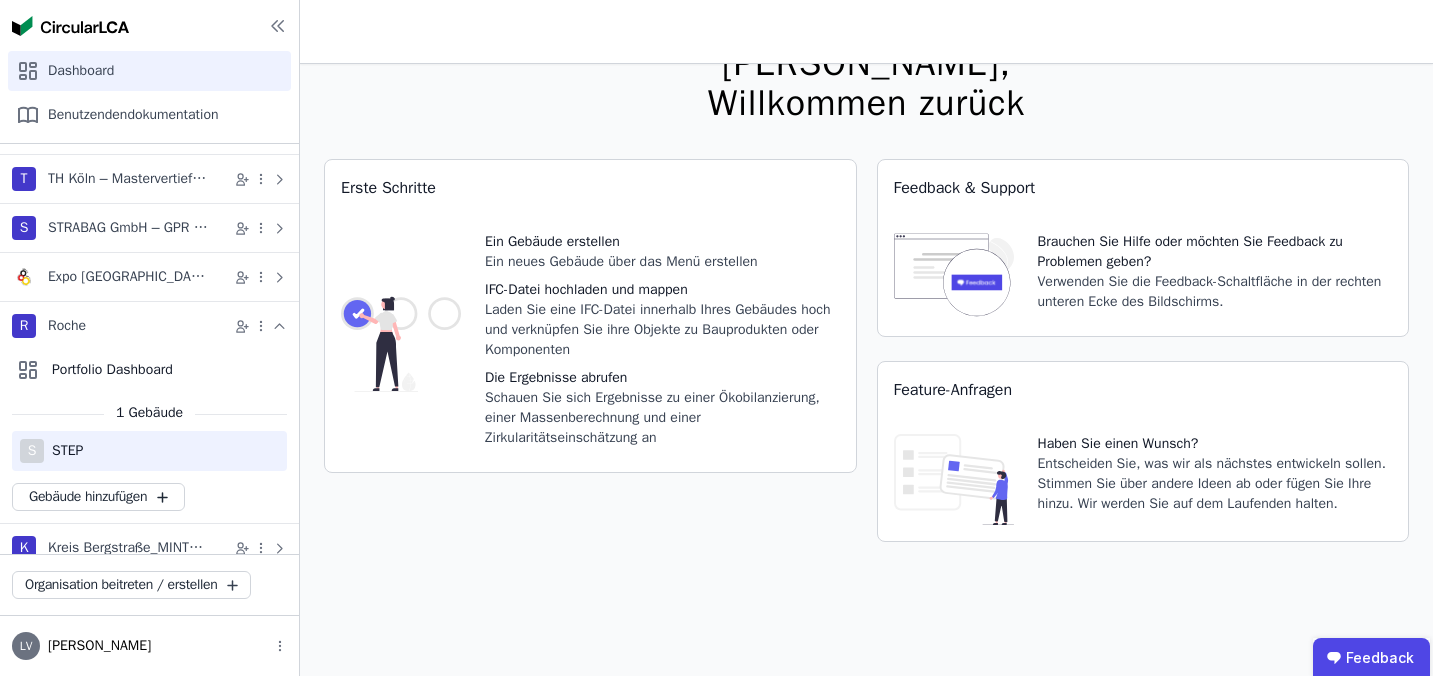 click on "STEP" at bounding box center (63, 451) 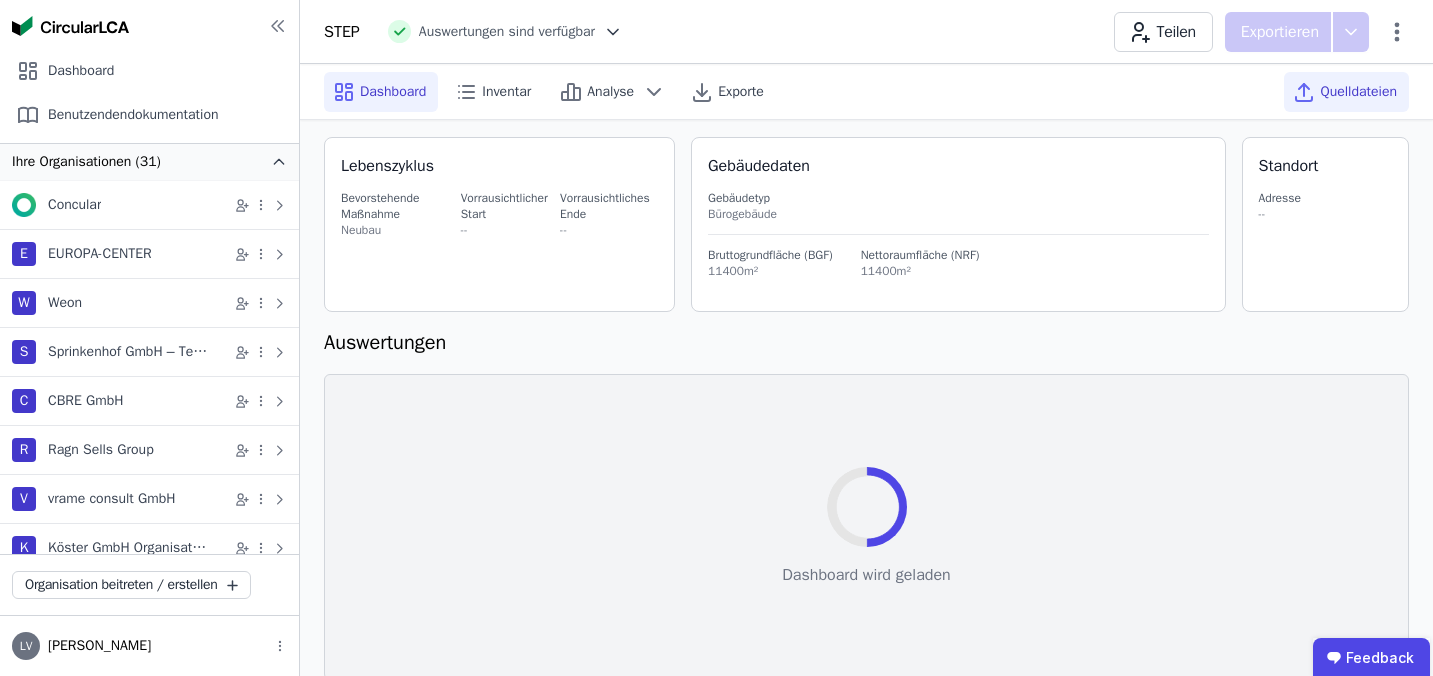click 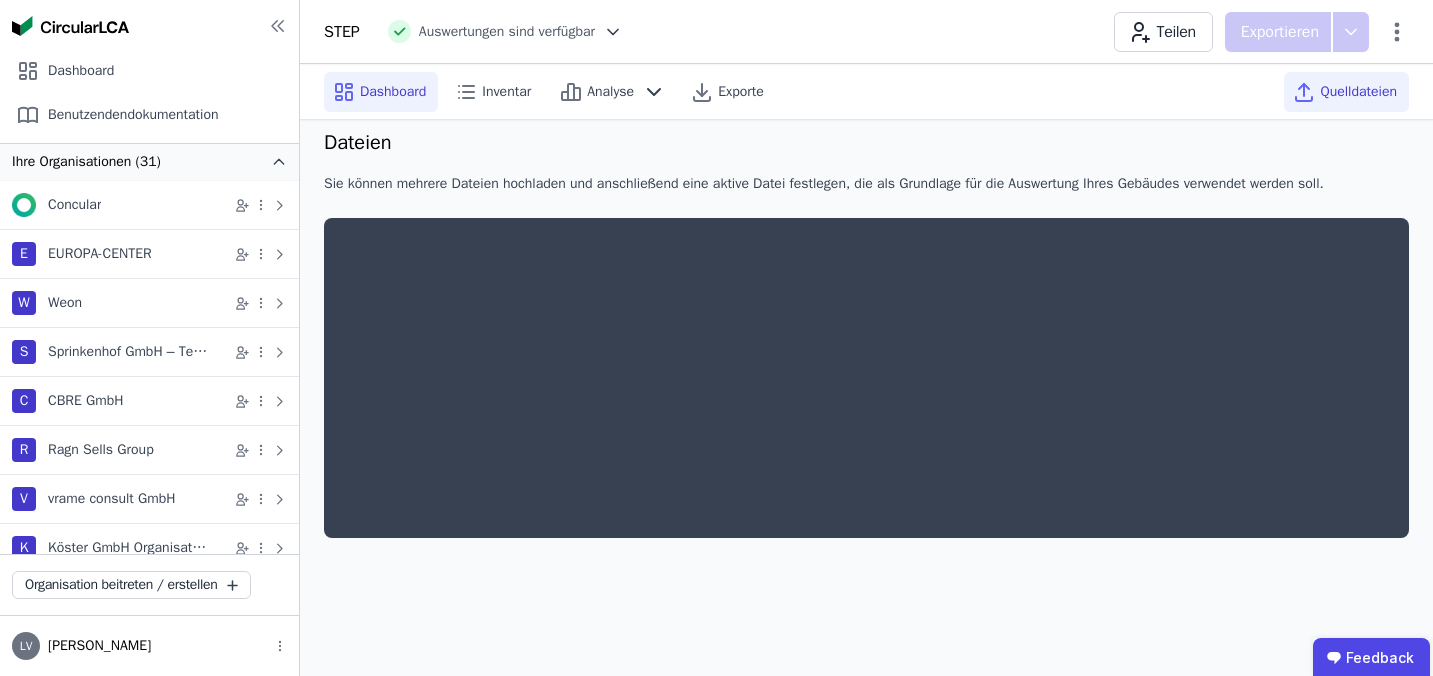 click on "Dashboard" at bounding box center [393, 92] 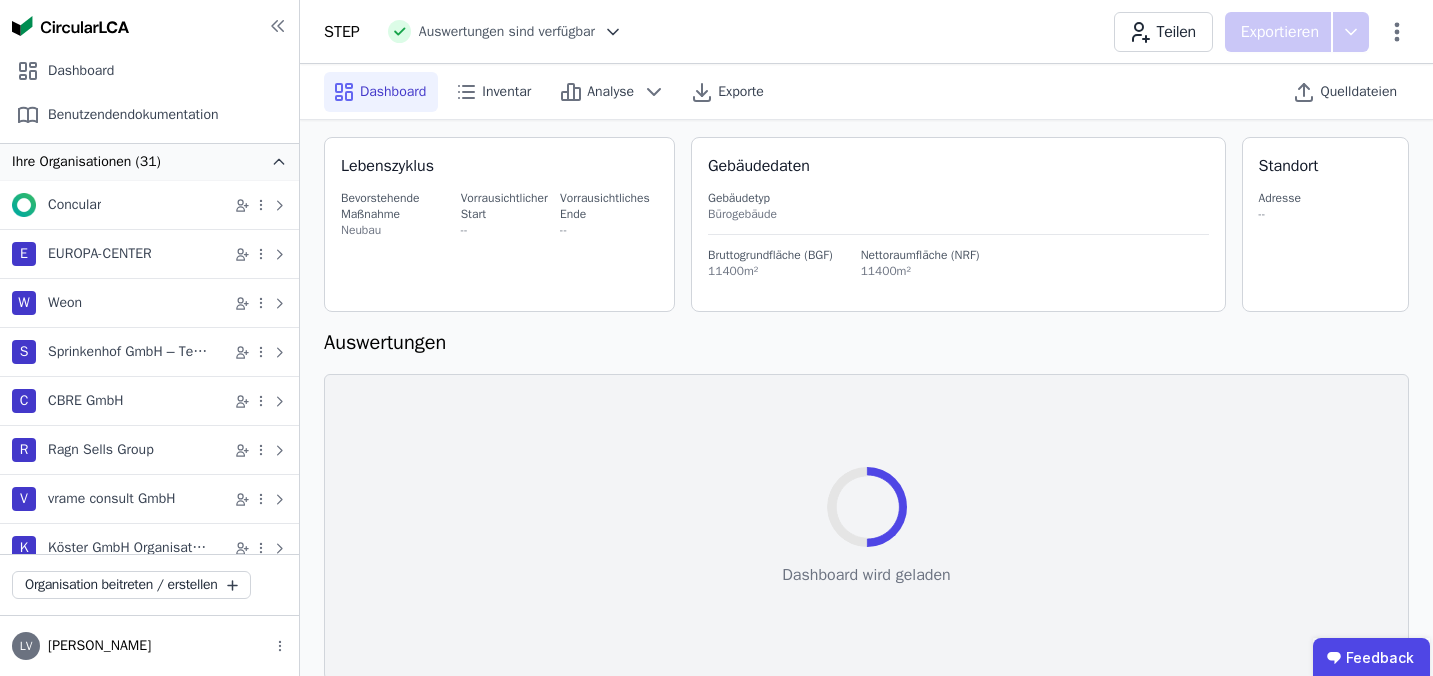 scroll, scrollTop: 53, scrollLeft: 0, axis: vertical 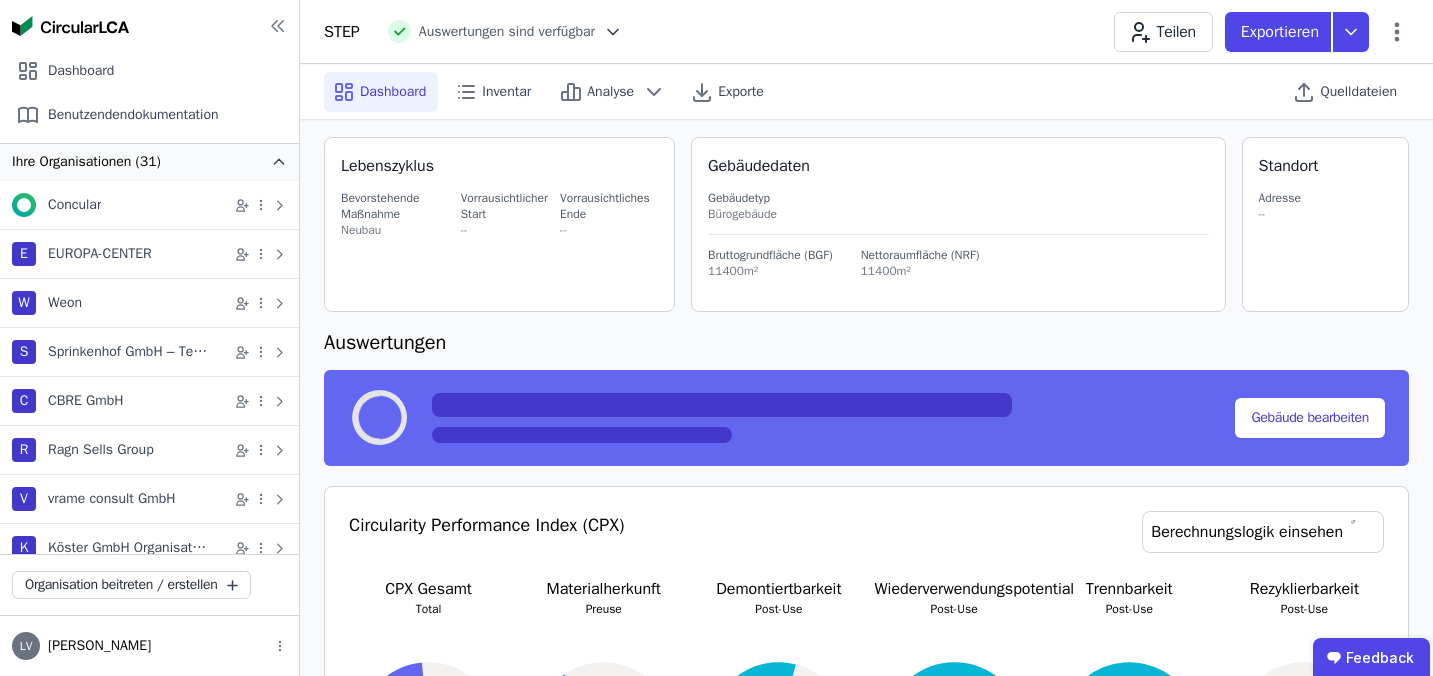 select on "*" 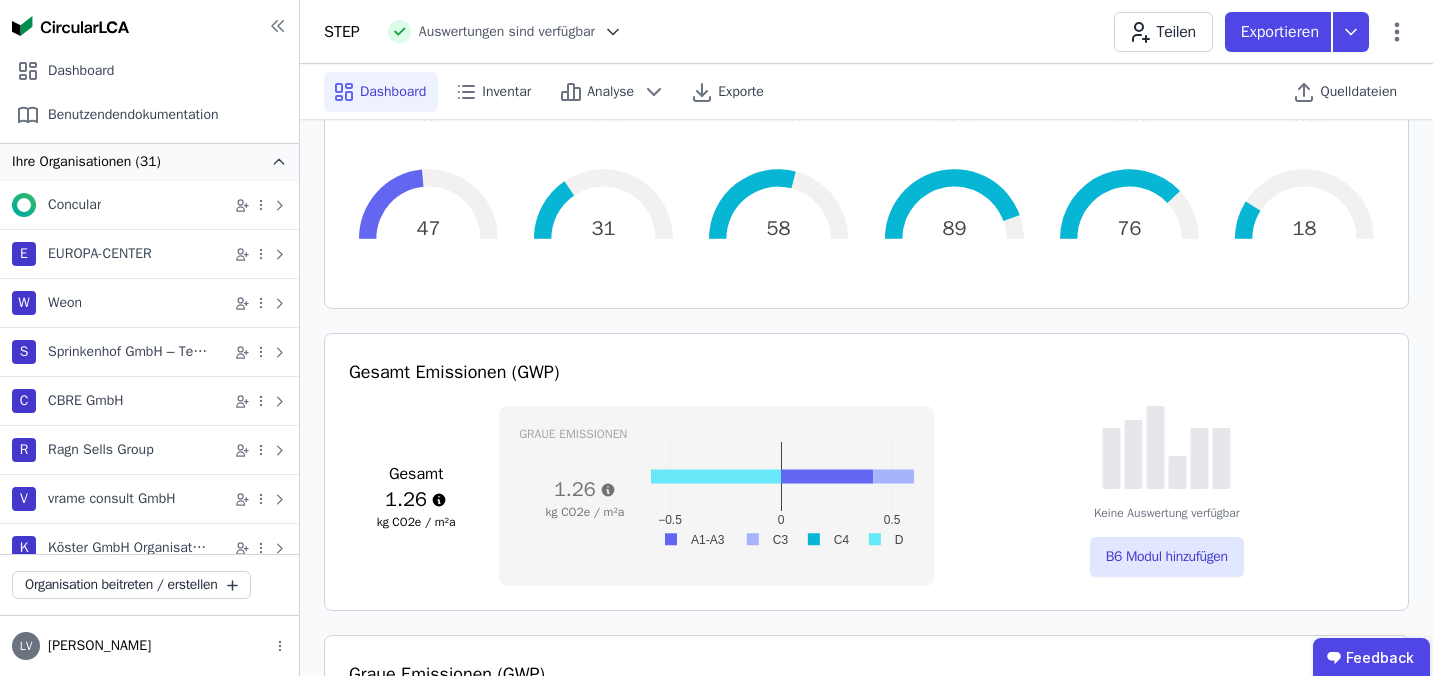 scroll, scrollTop: 563, scrollLeft: 0, axis: vertical 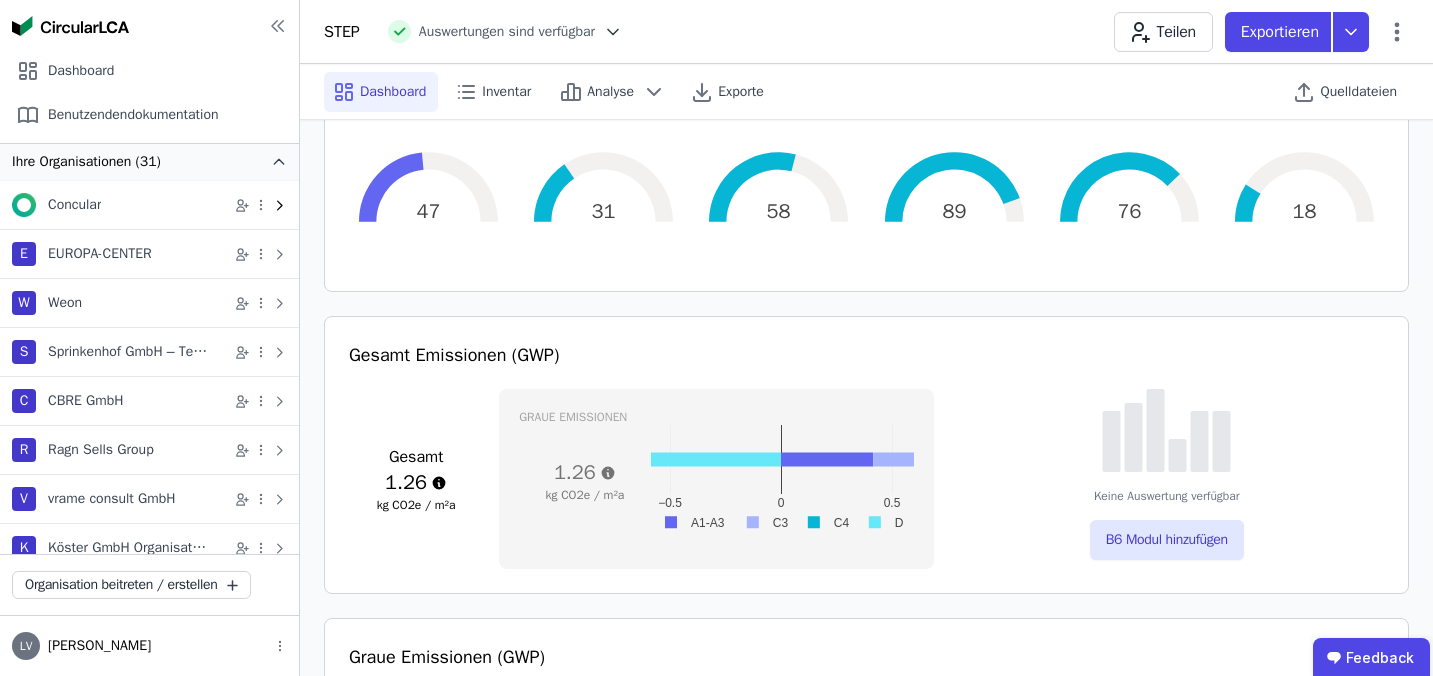 click 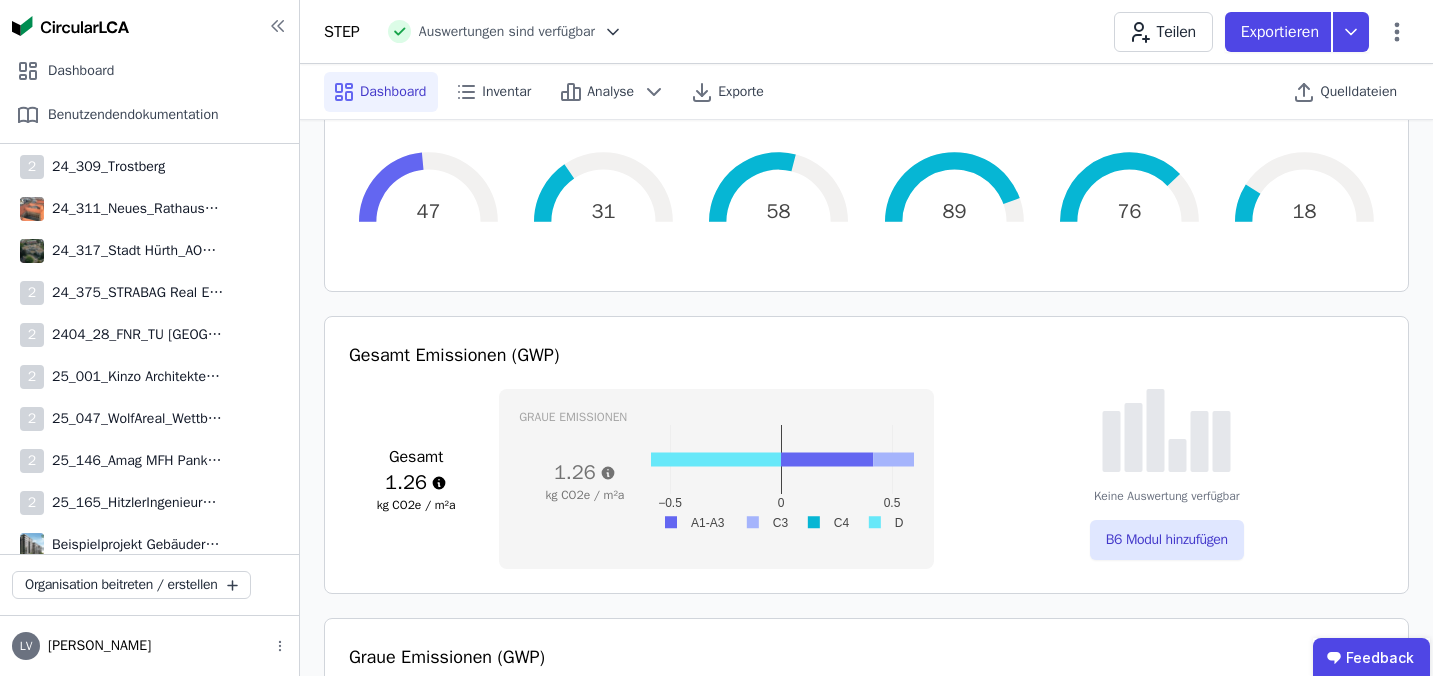 scroll, scrollTop: 3944, scrollLeft: 0, axis: vertical 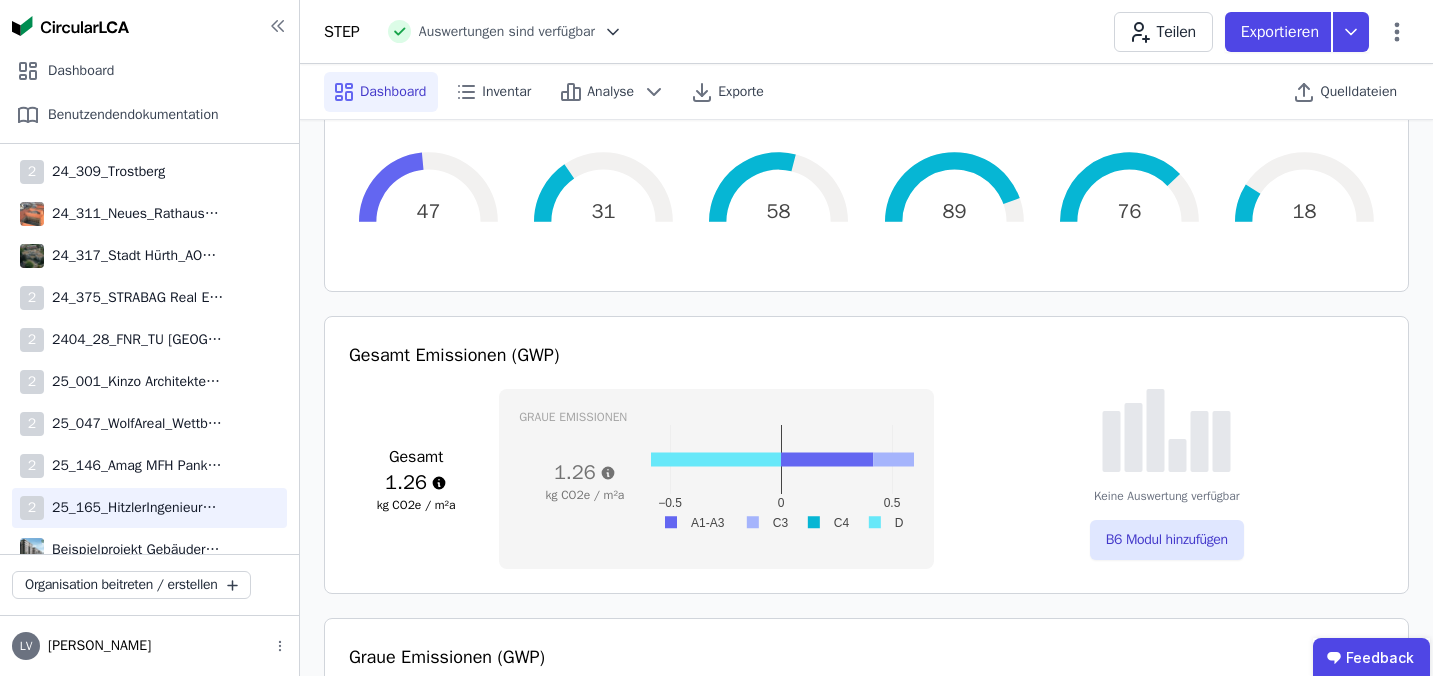 click on "2 25_165_HitzlerIngenieure_Interimsoper_Stuttgart" at bounding box center [149, 508] 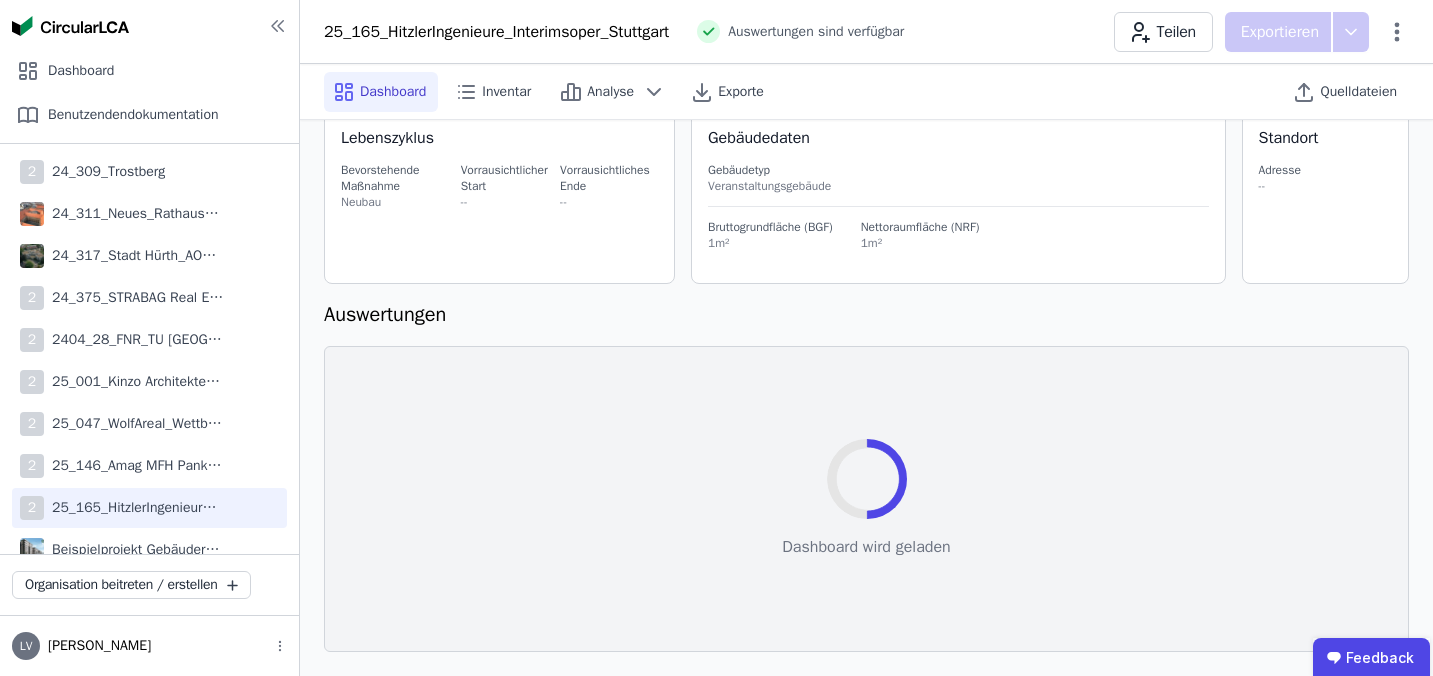 scroll, scrollTop: 100, scrollLeft: 0, axis: vertical 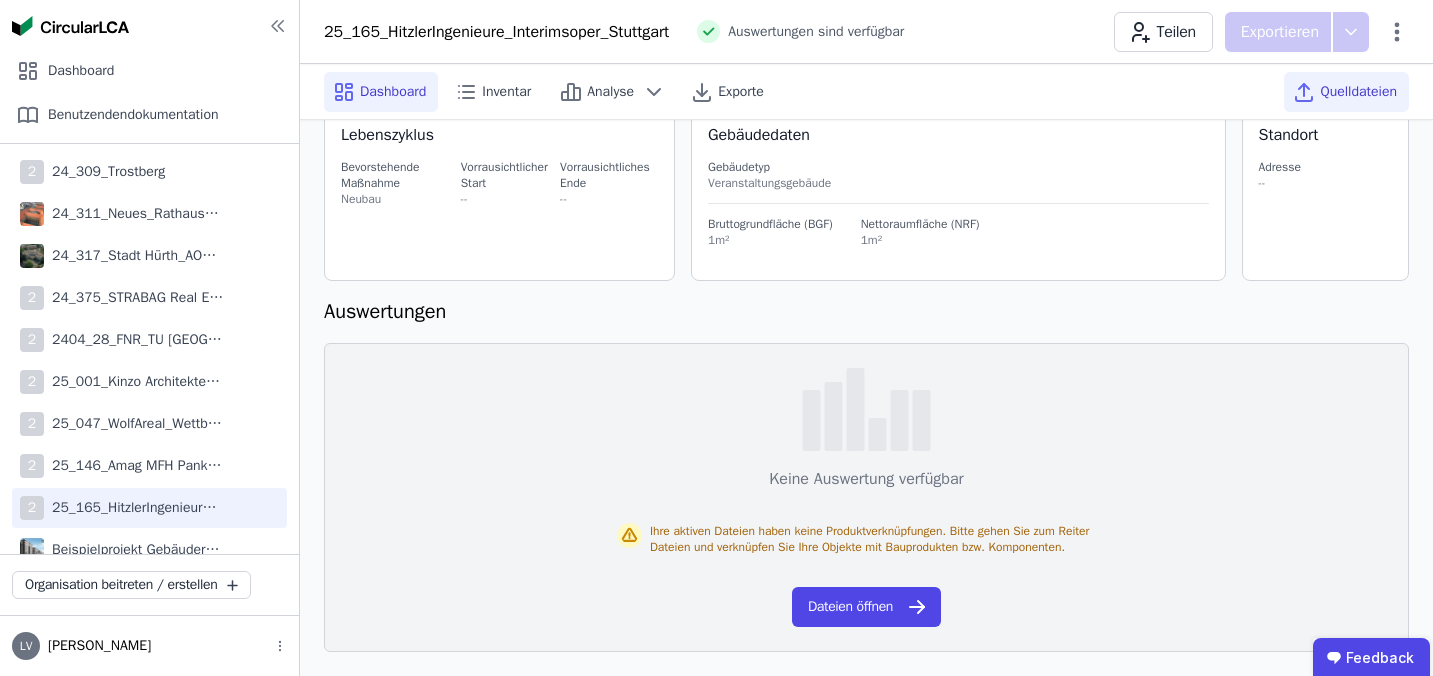 click on "Quelldateien" at bounding box center [1358, 92] 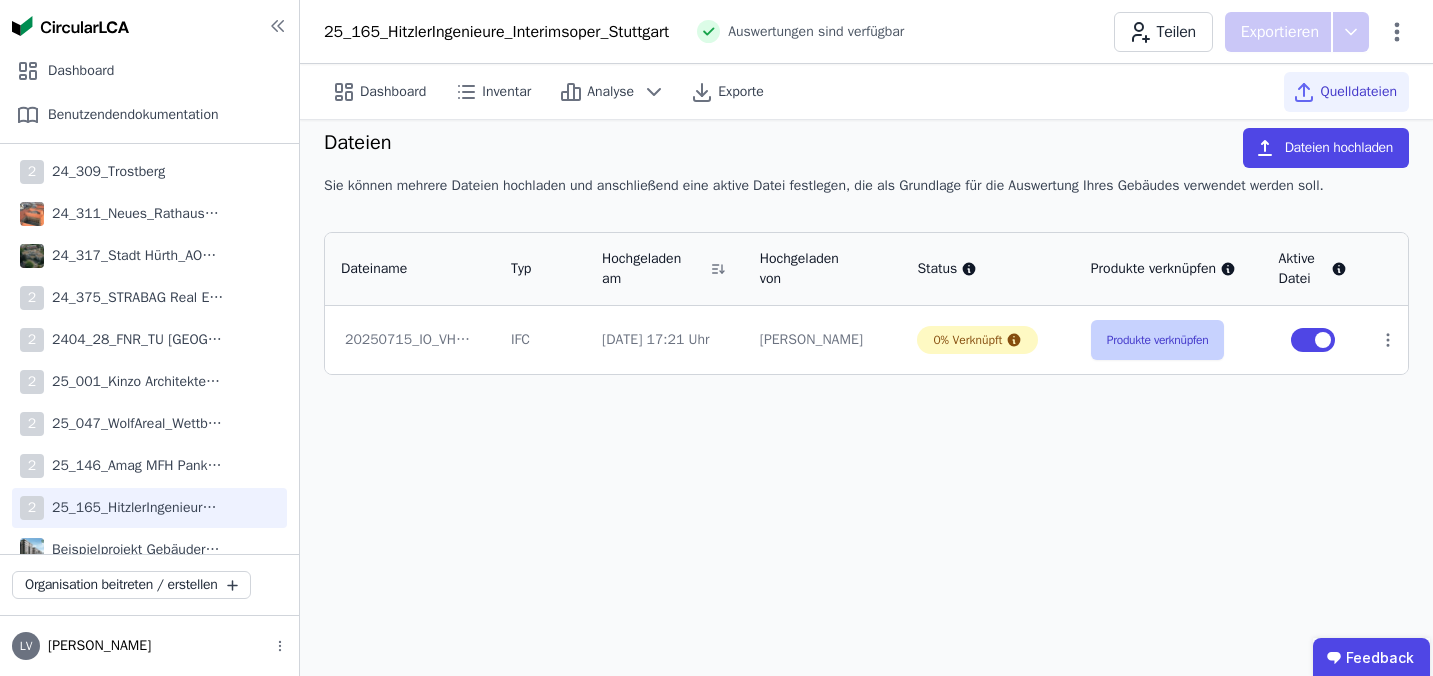 click on "Produkte verknüpfen" at bounding box center [1158, 340] 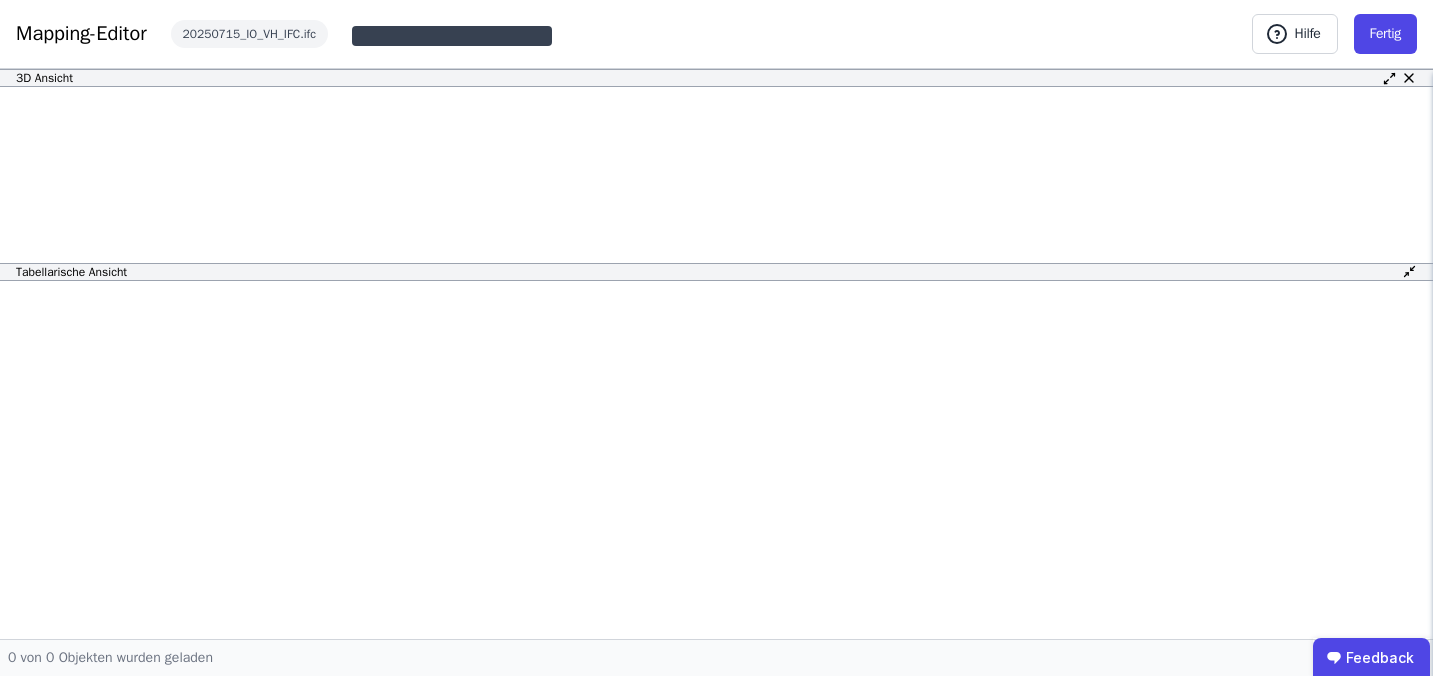scroll, scrollTop: 0, scrollLeft: 0, axis: both 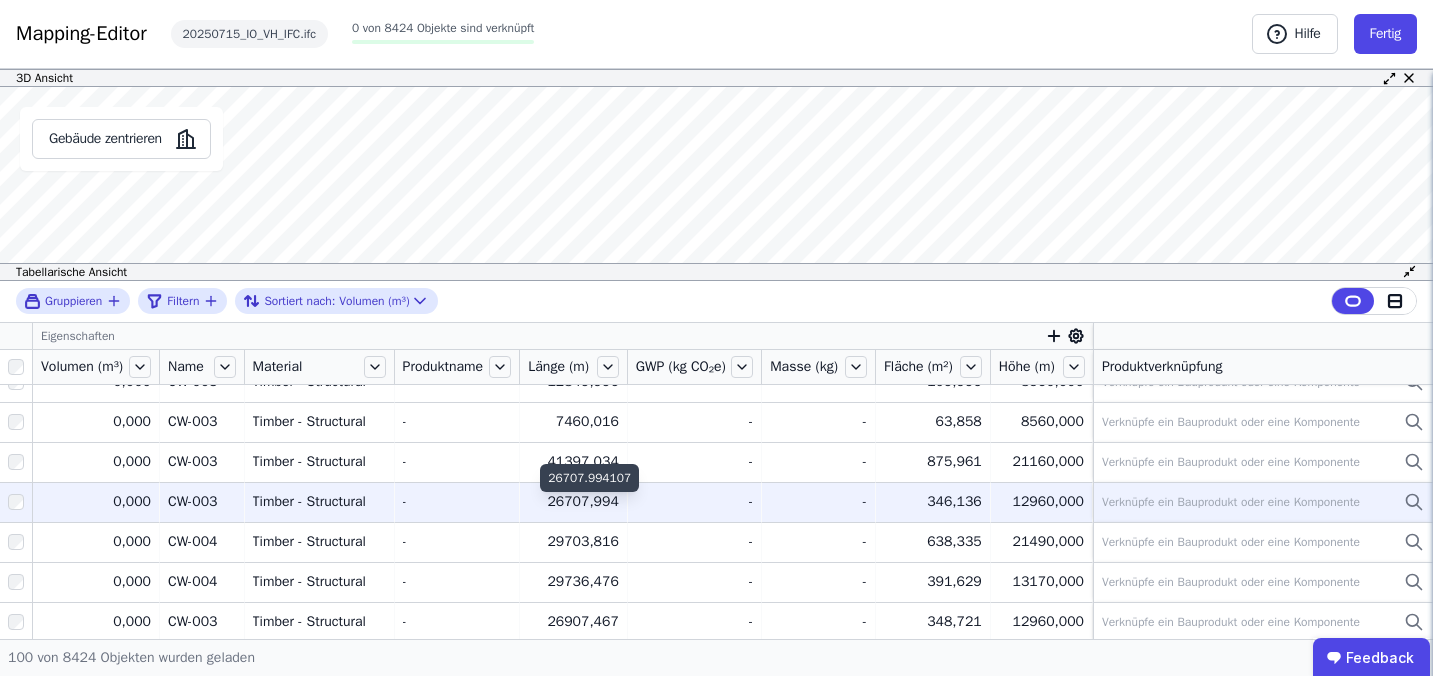 click on "26707,994" at bounding box center (573, 502) 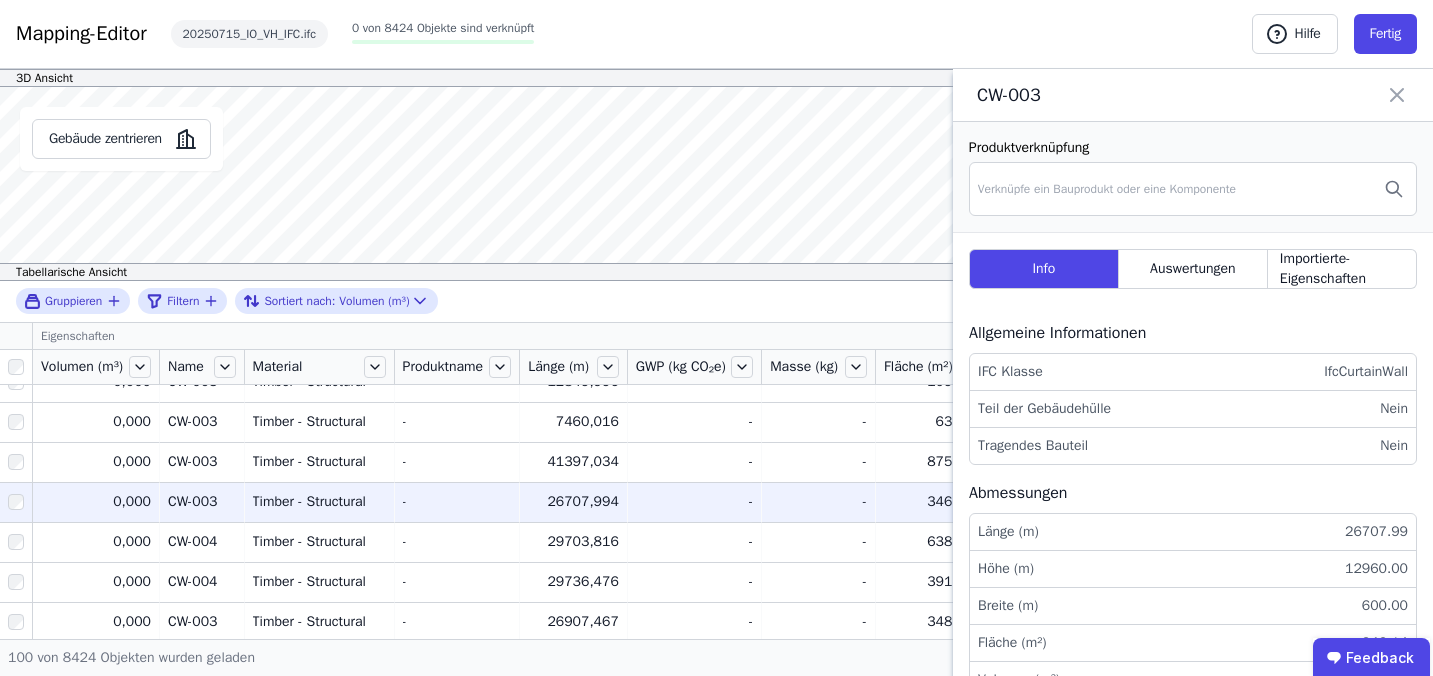 click 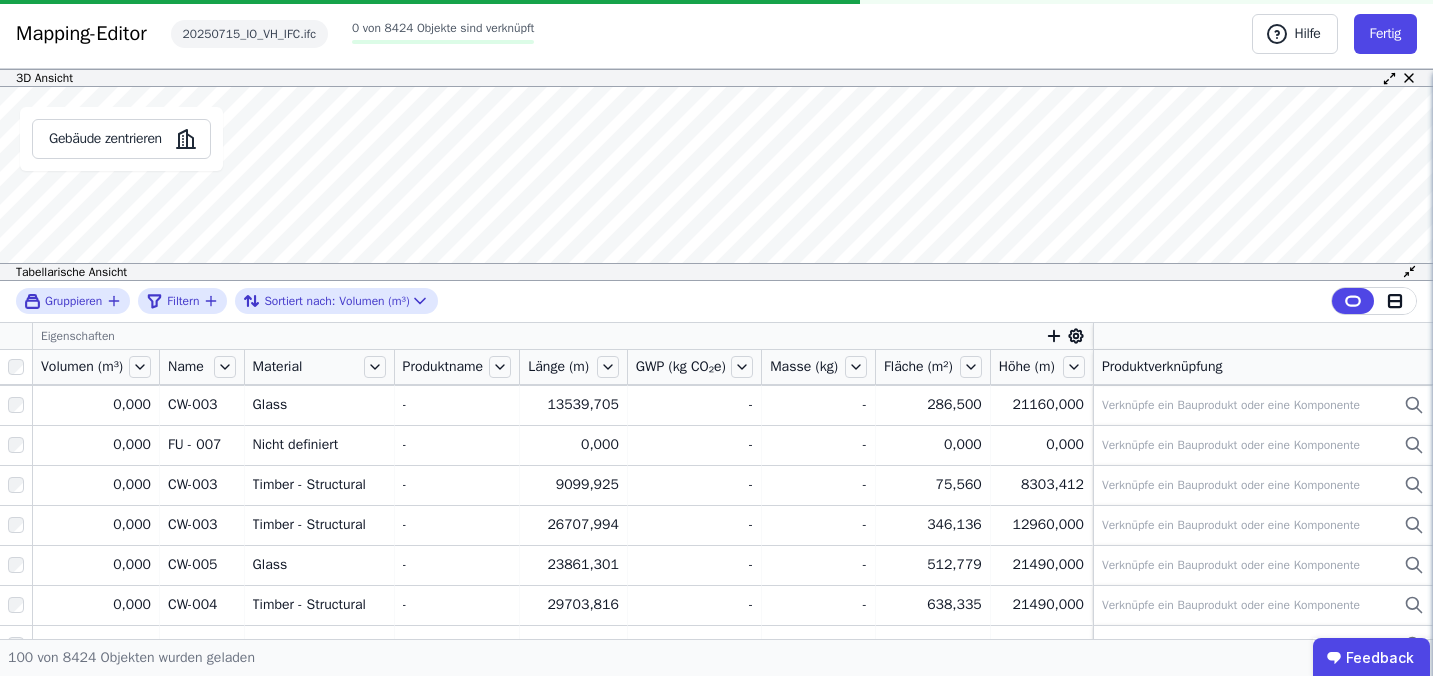 scroll, scrollTop: 3747, scrollLeft: 0, axis: vertical 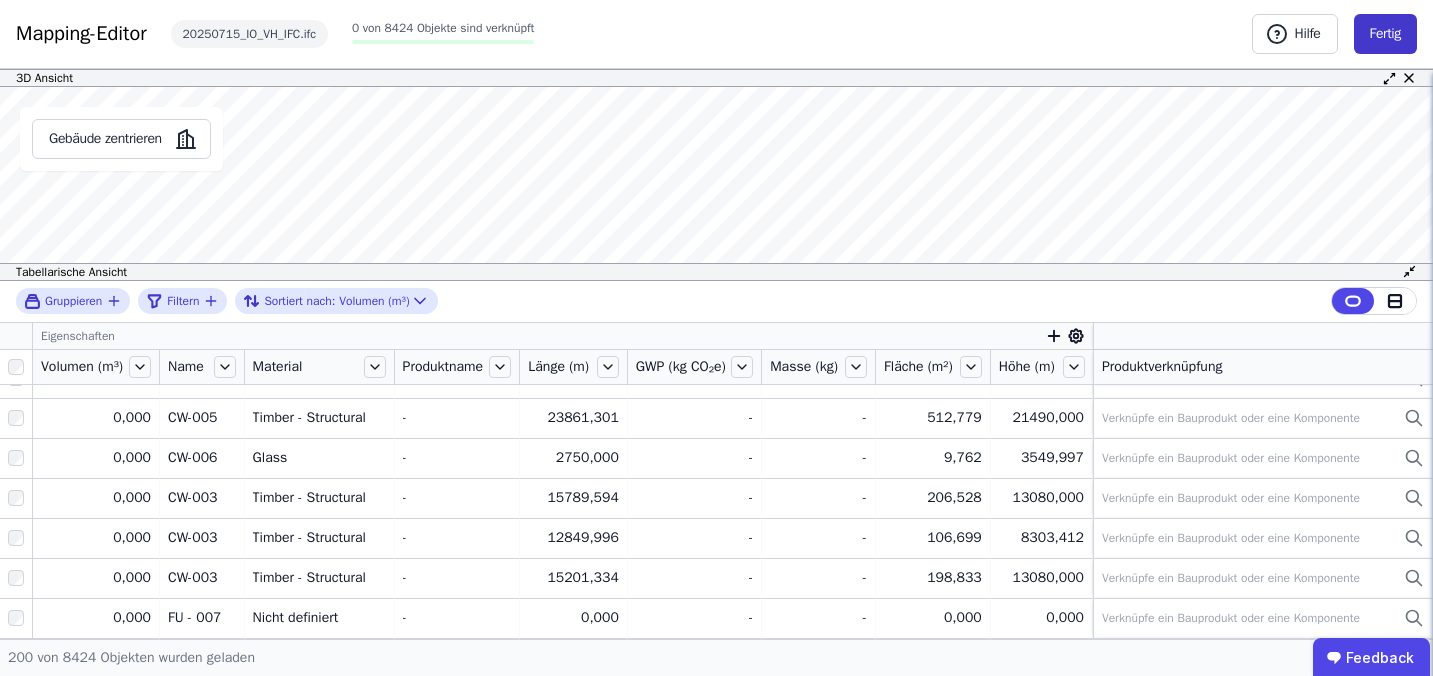 click on "Fertig" at bounding box center [1385, 34] 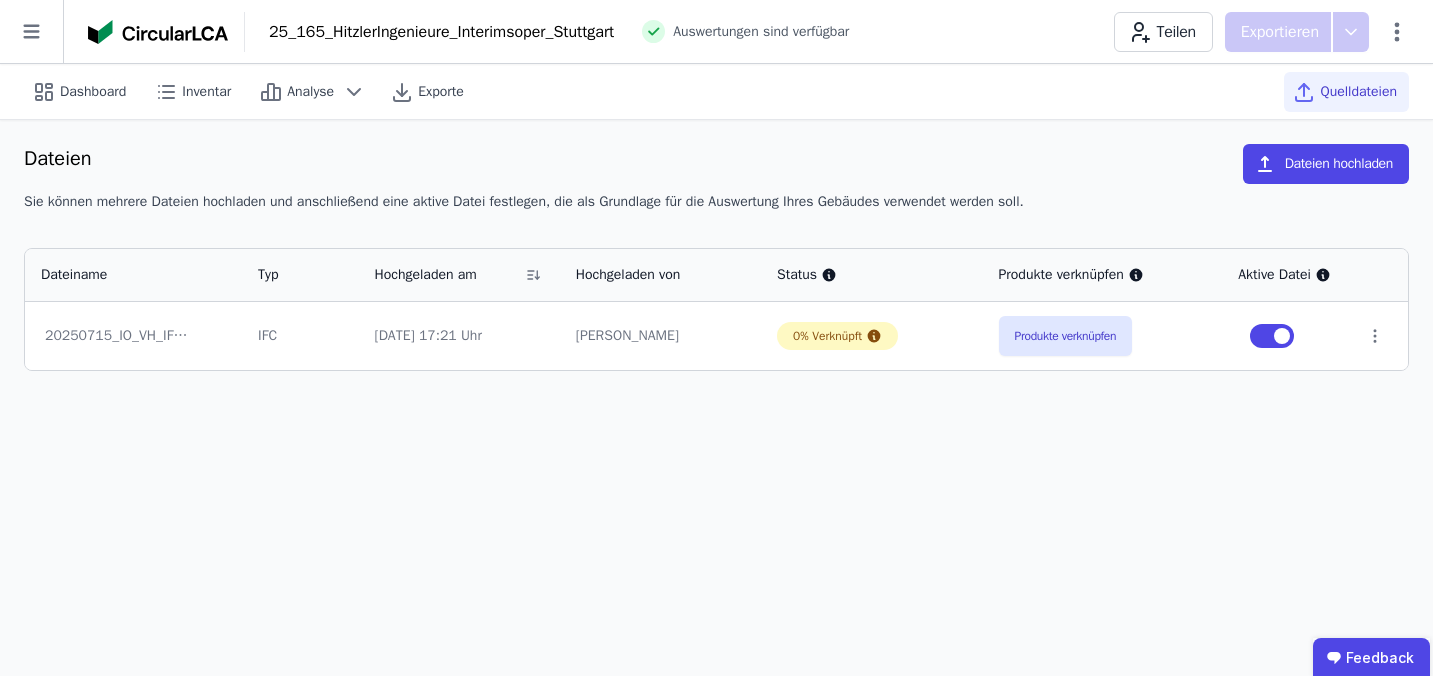 click on "25_165_HitzlerIngenieure_Interimsoper_Stuttgart" at bounding box center [441, 32] 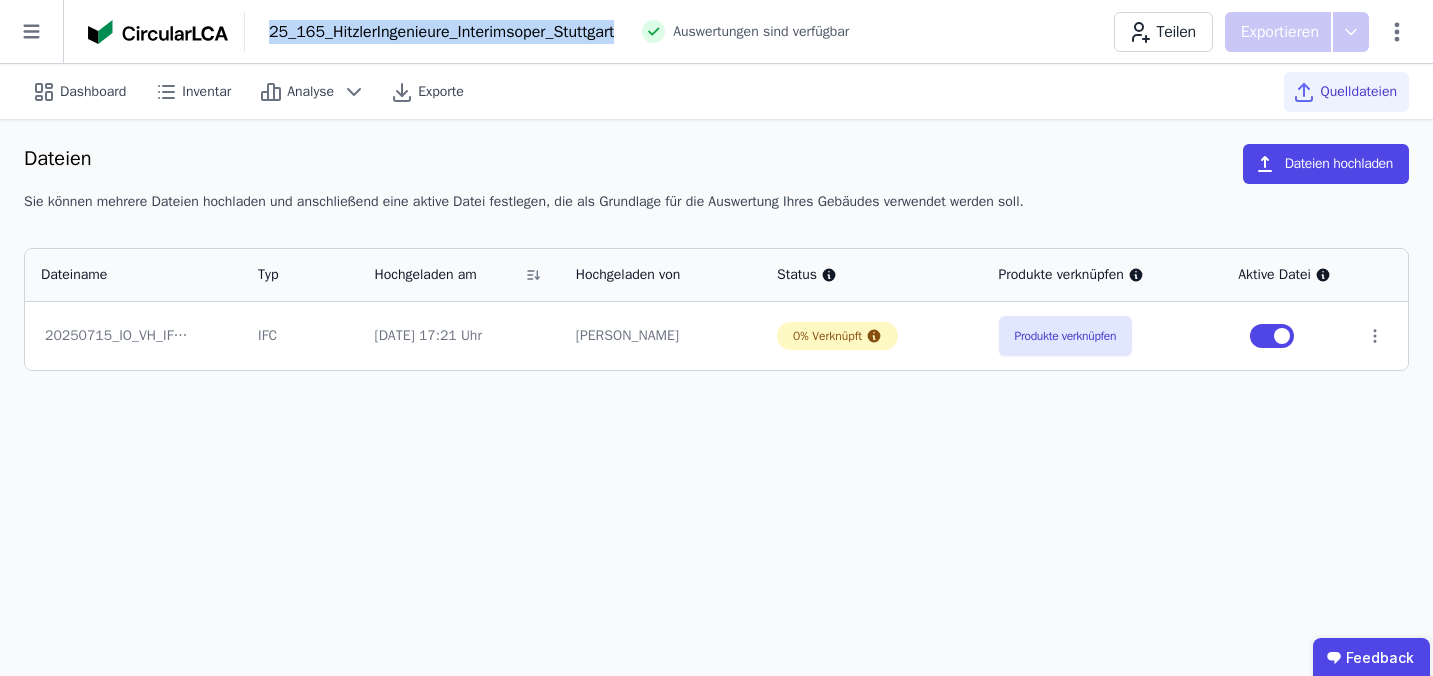 click on "25_165_HitzlerIngenieure_Interimsoper_Stuttgart" at bounding box center [441, 32] 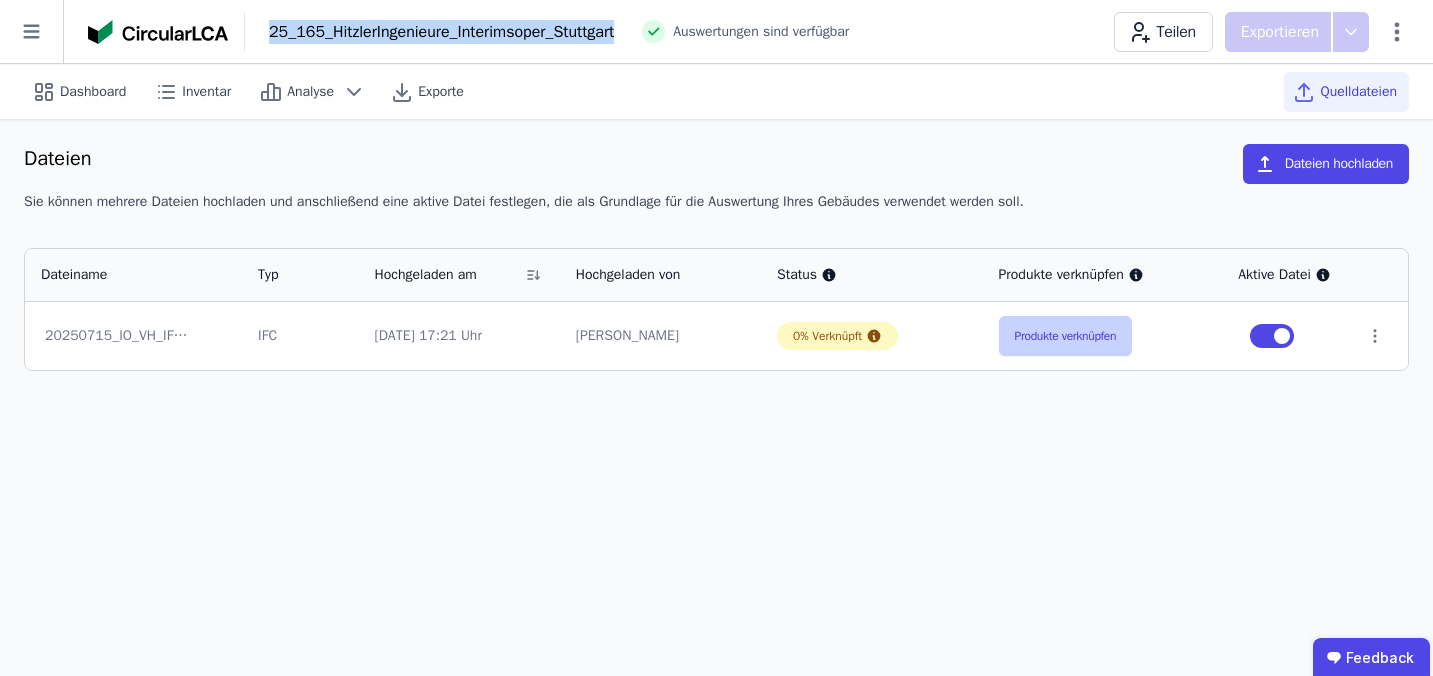 click on "Produkte verknüpfen" at bounding box center [1066, 336] 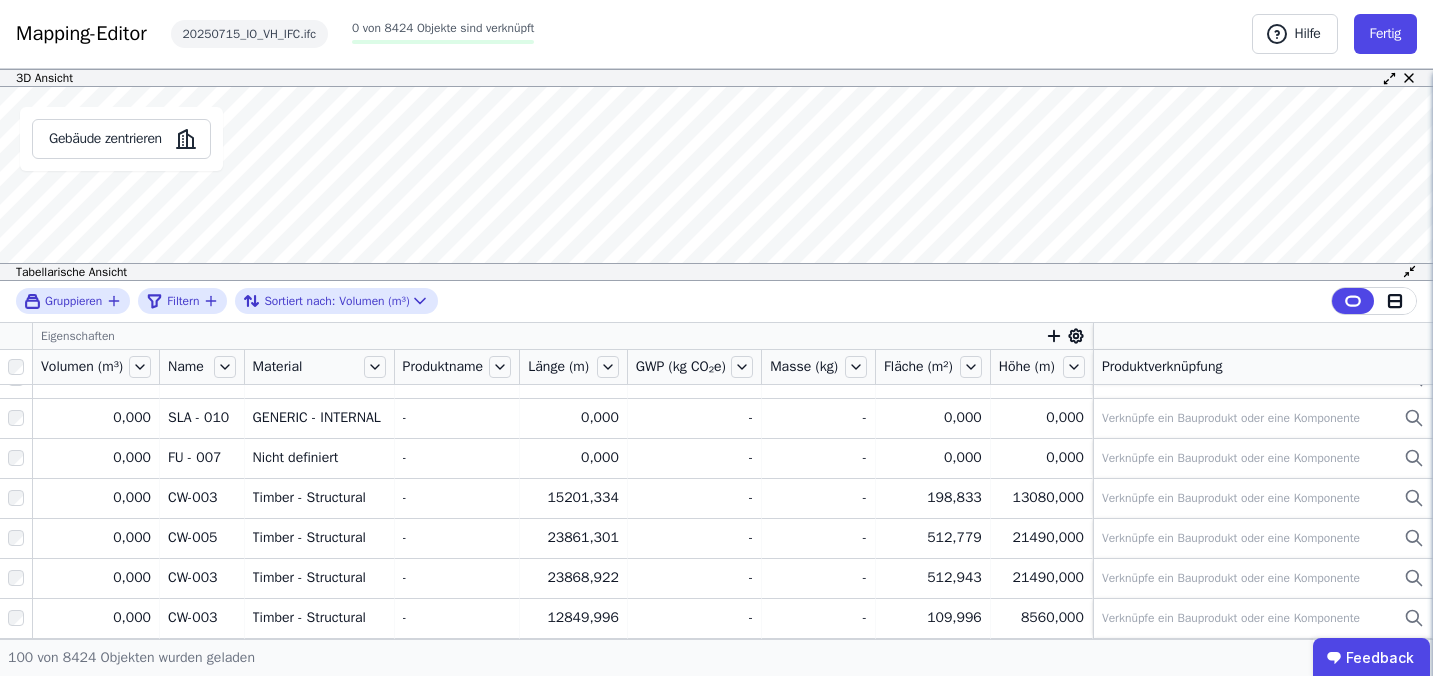 scroll, scrollTop: 629, scrollLeft: 0, axis: vertical 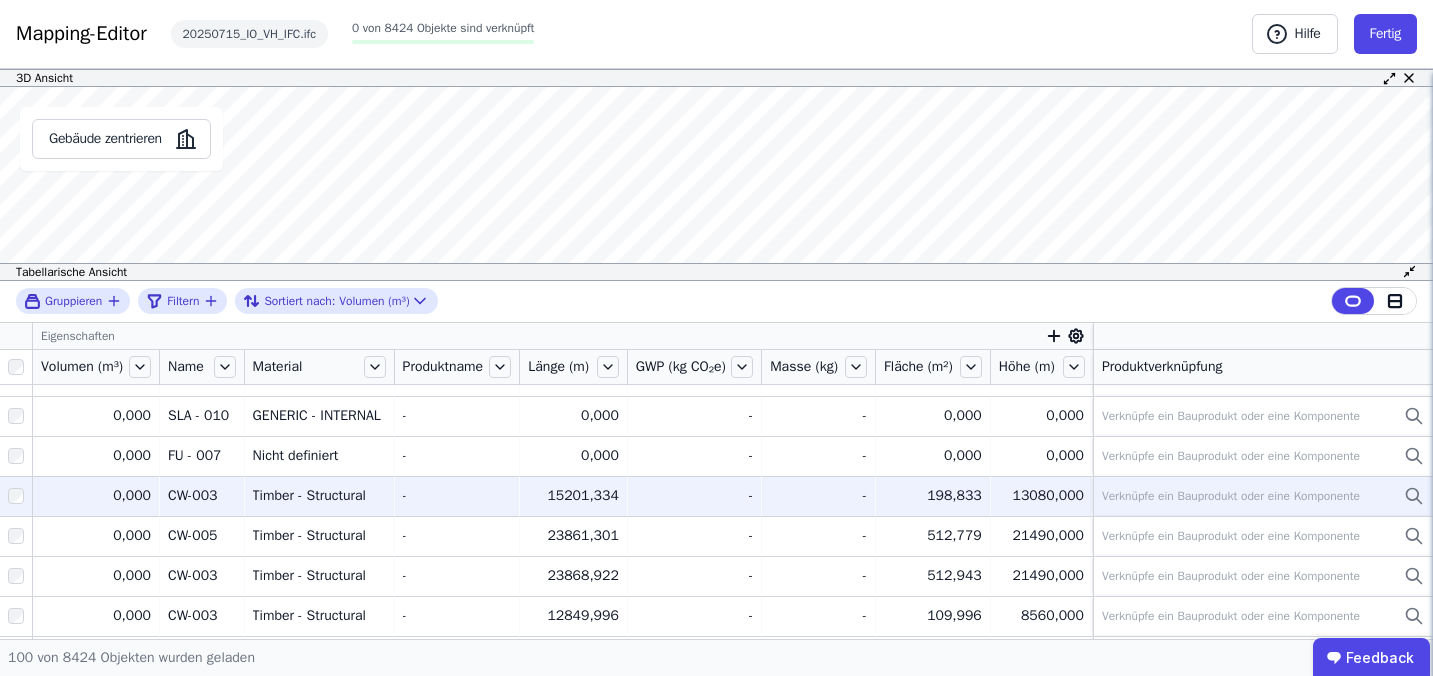click on "Timber - Structural" at bounding box center (319, 496) 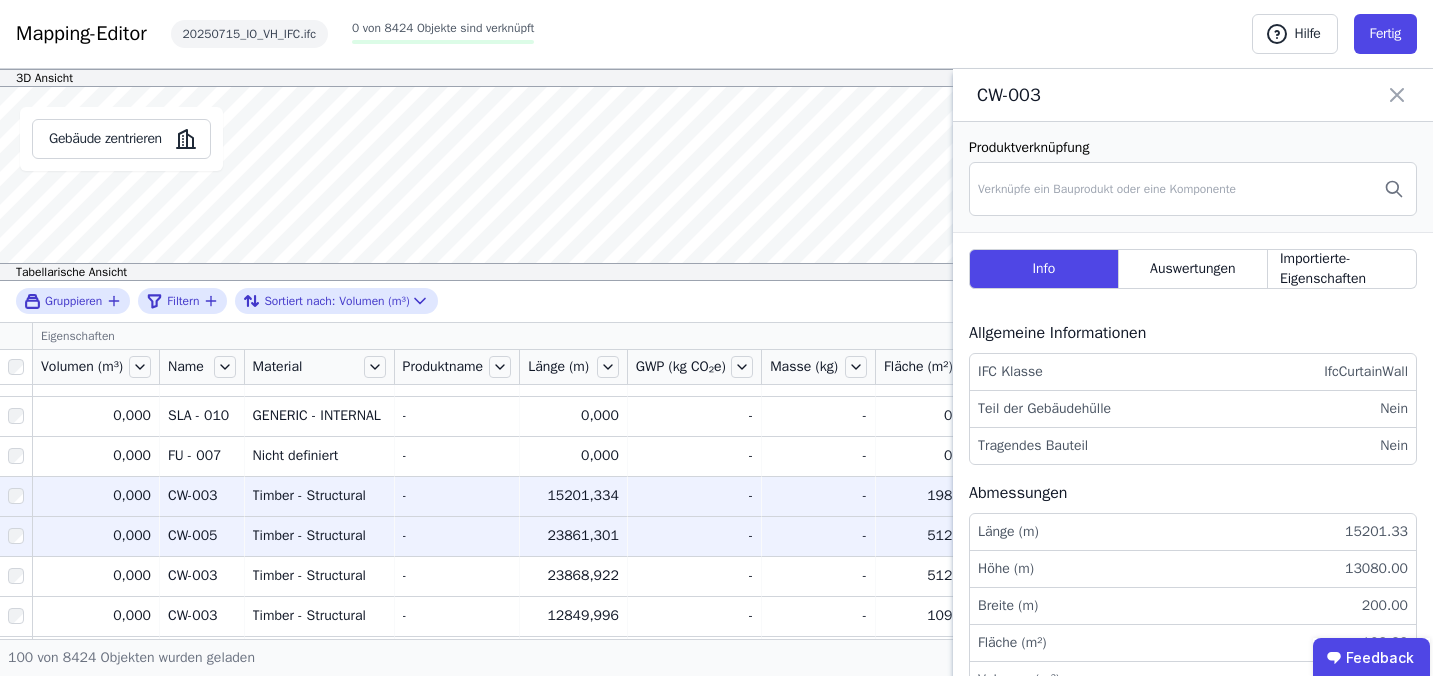 click on "Timber - Structural" at bounding box center (319, 536) 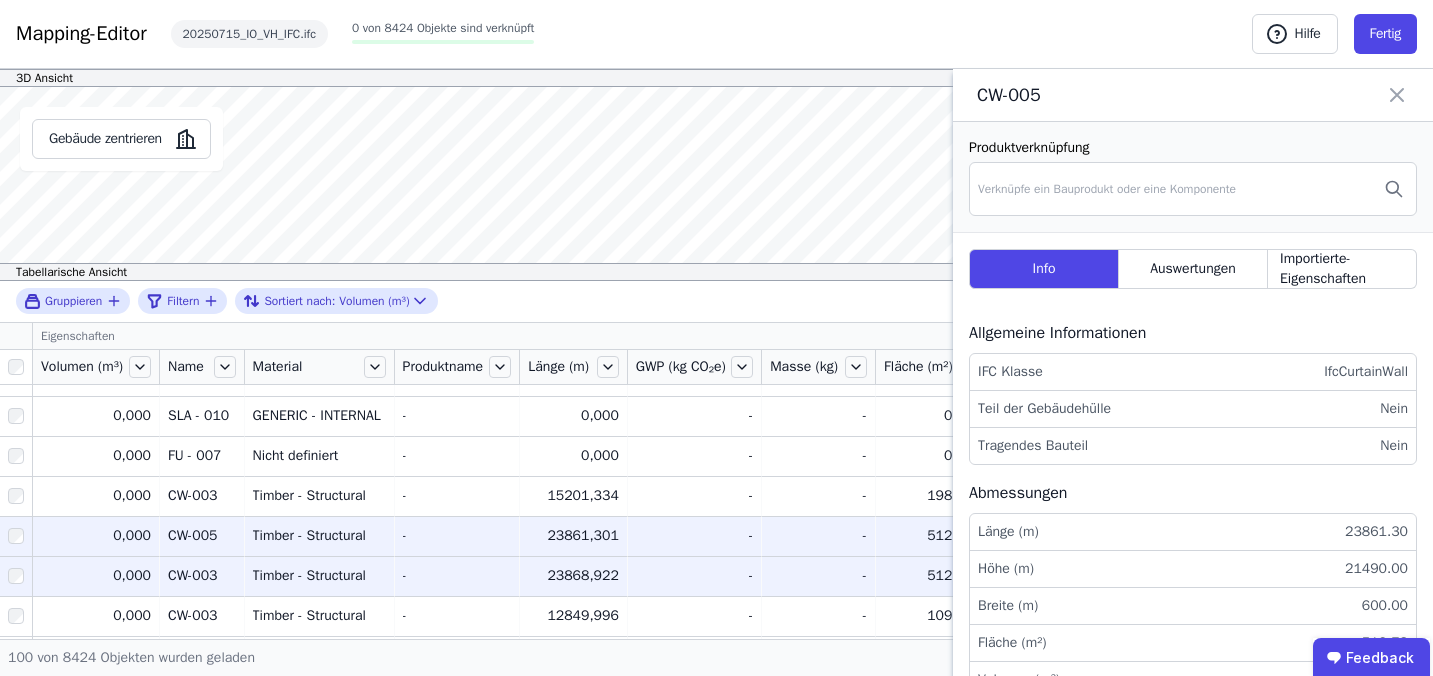 click on "Timber - Structural" at bounding box center [319, 576] 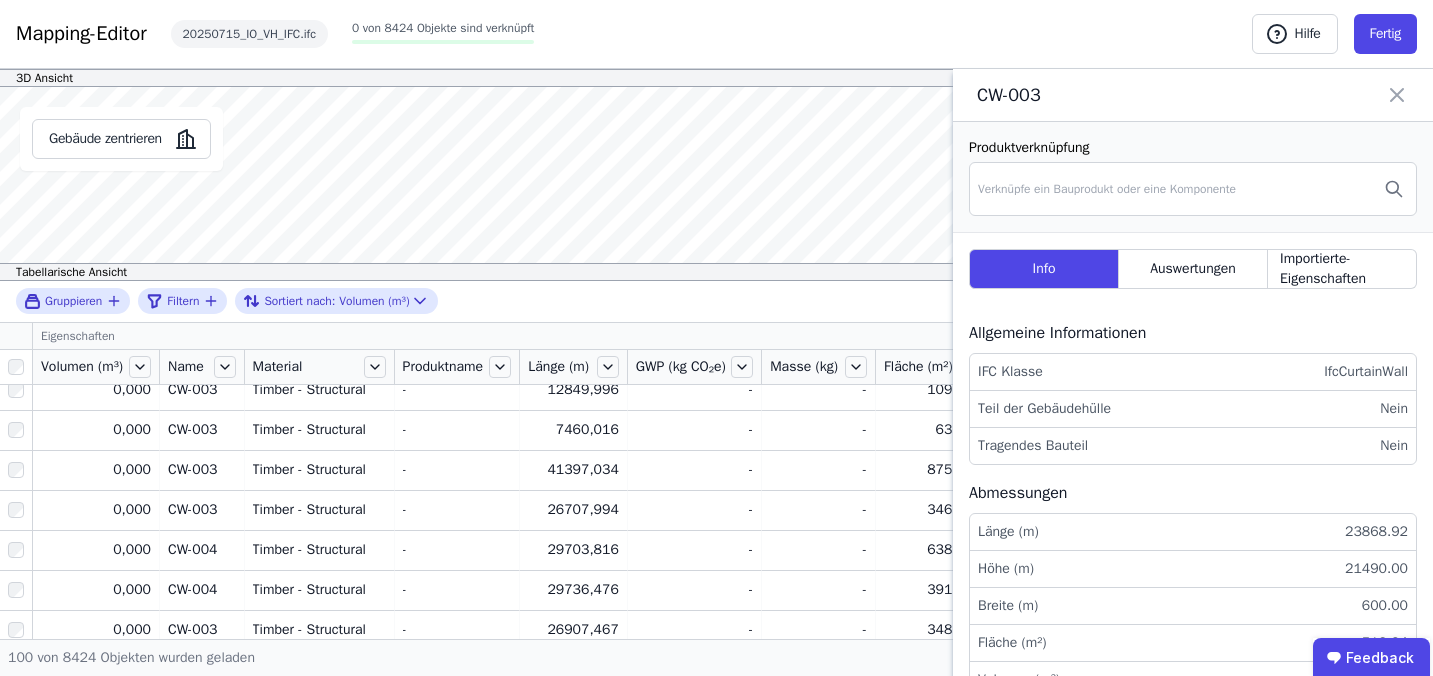 scroll, scrollTop: 860, scrollLeft: 0, axis: vertical 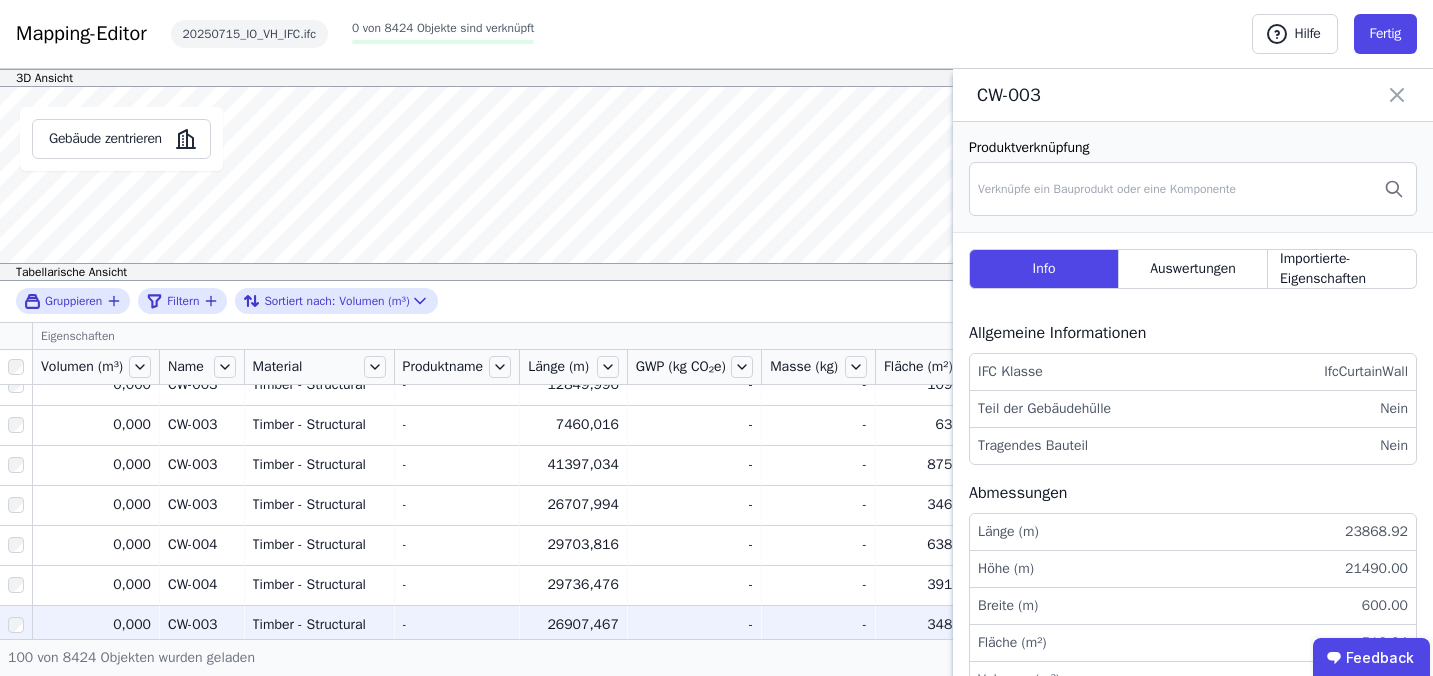 click on "Timber - Structural Timber - Structural" at bounding box center [320, 625] 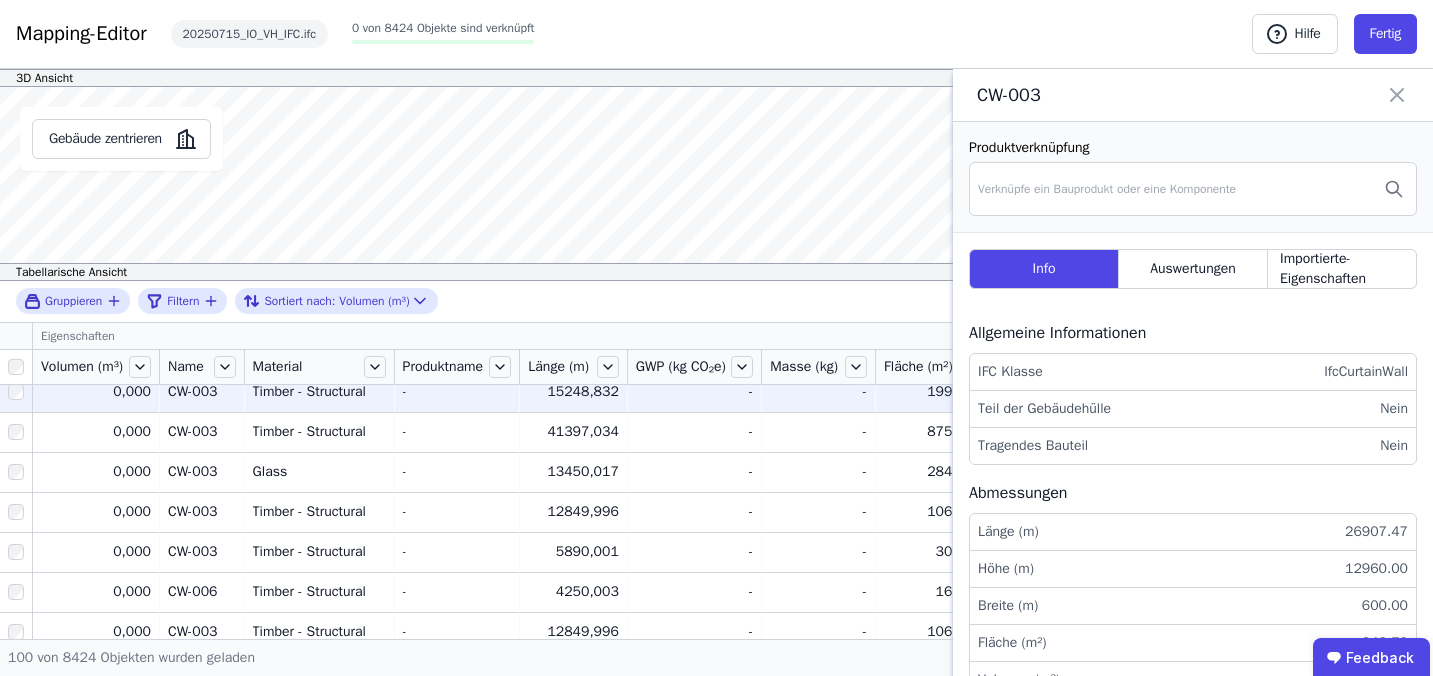 scroll, scrollTop: 1297, scrollLeft: 0, axis: vertical 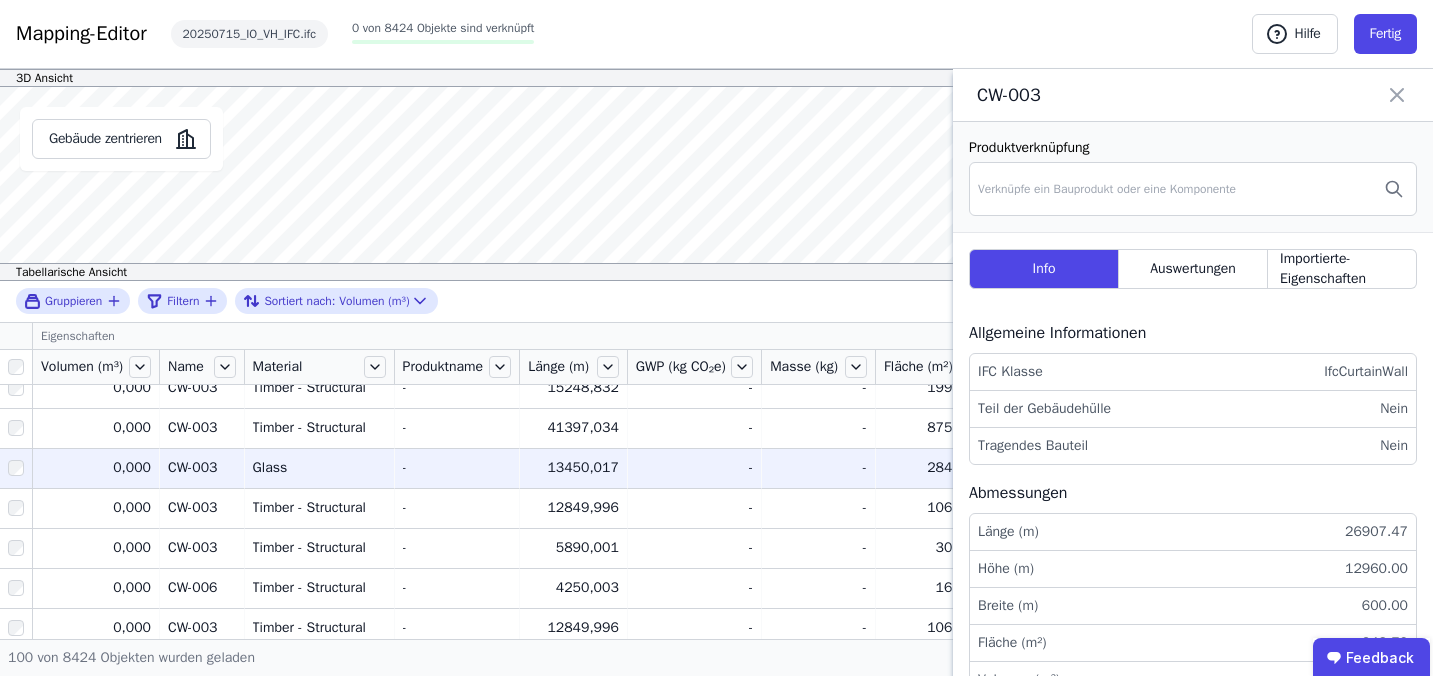 click on "Glass" at bounding box center [319, 468] 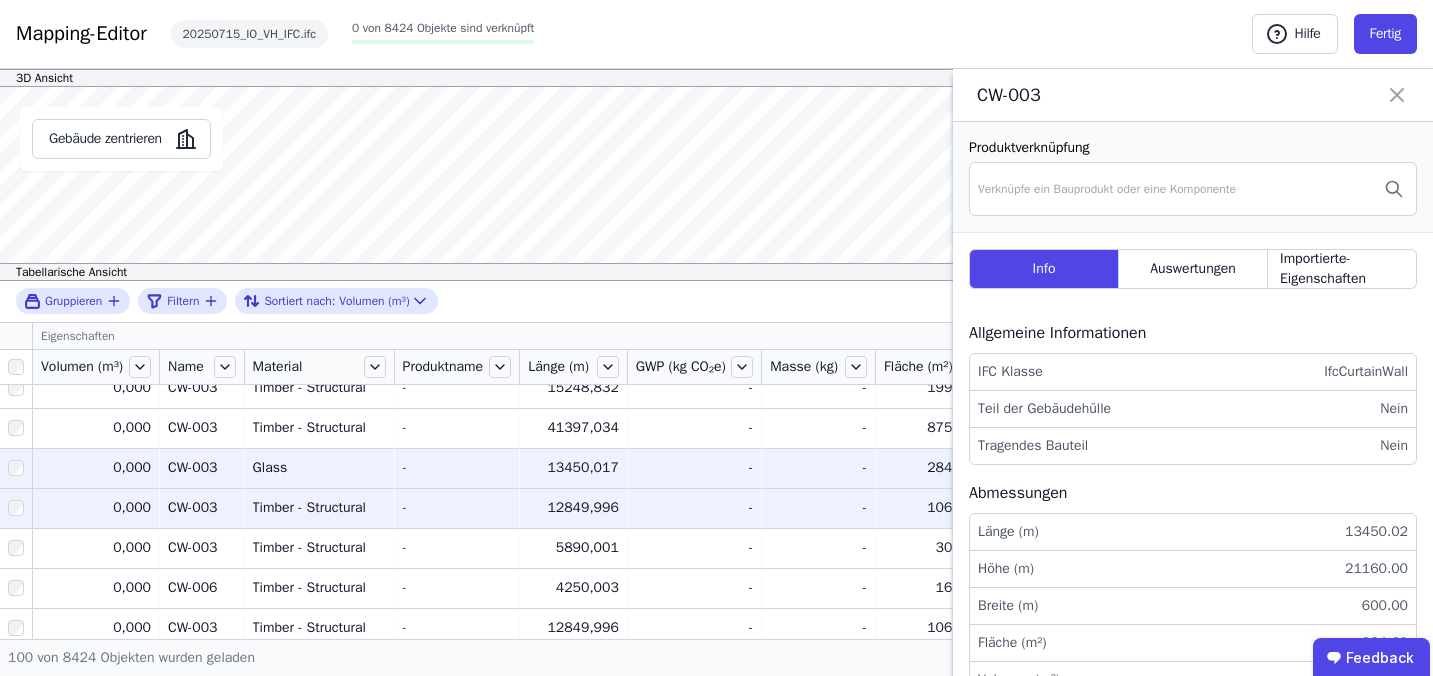 click on "Timber - Structural" at bounding box center (319, 508) 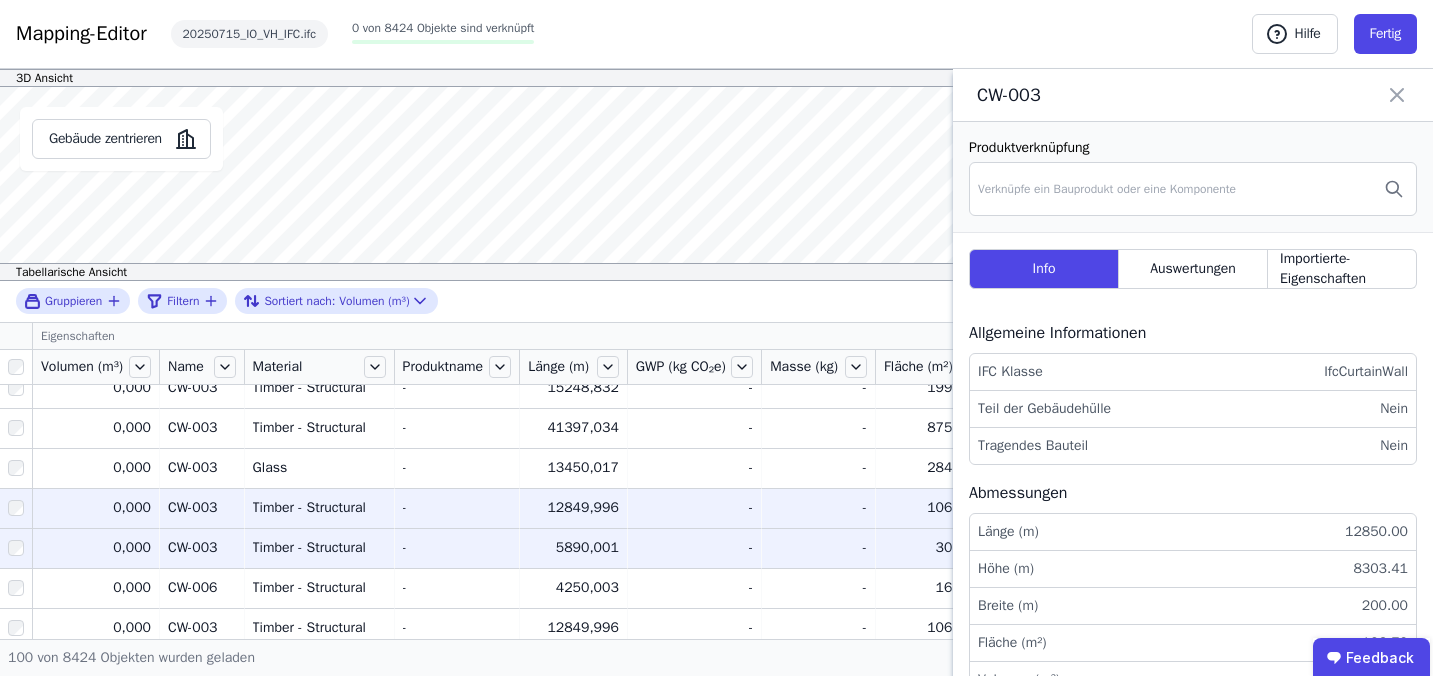 click on "Timber - Structural" at bounding box center (319, 548) 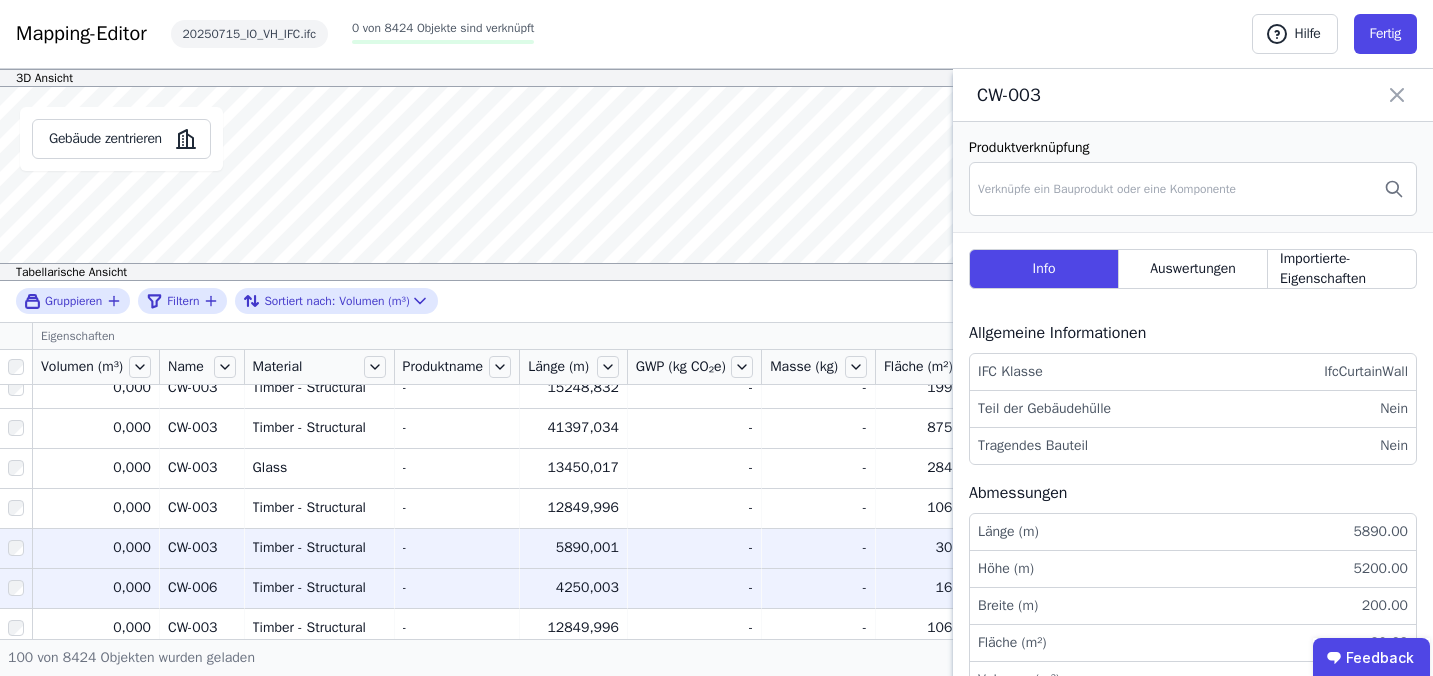 click on "Timber - Structural" at bounding box center [319, 588] 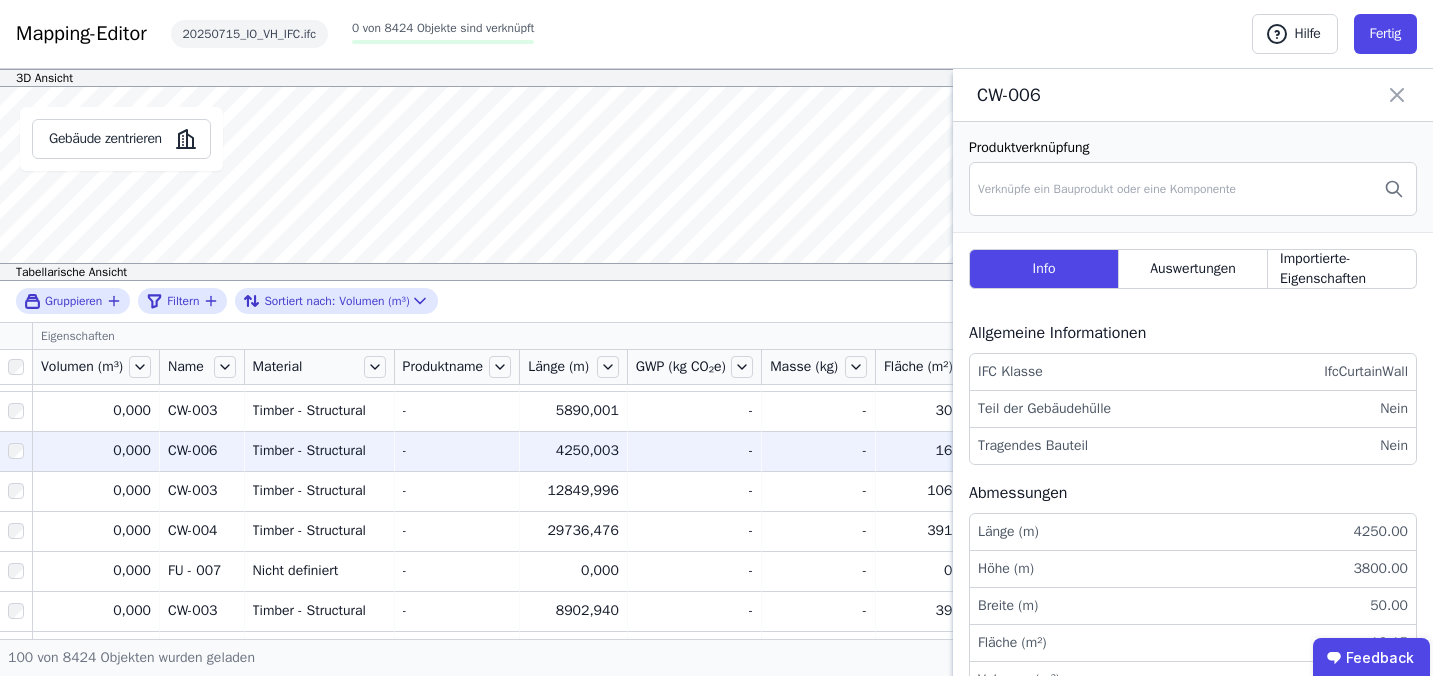 scroll, scrollTop: 1453, scrollLeft: 0, axis: vertical 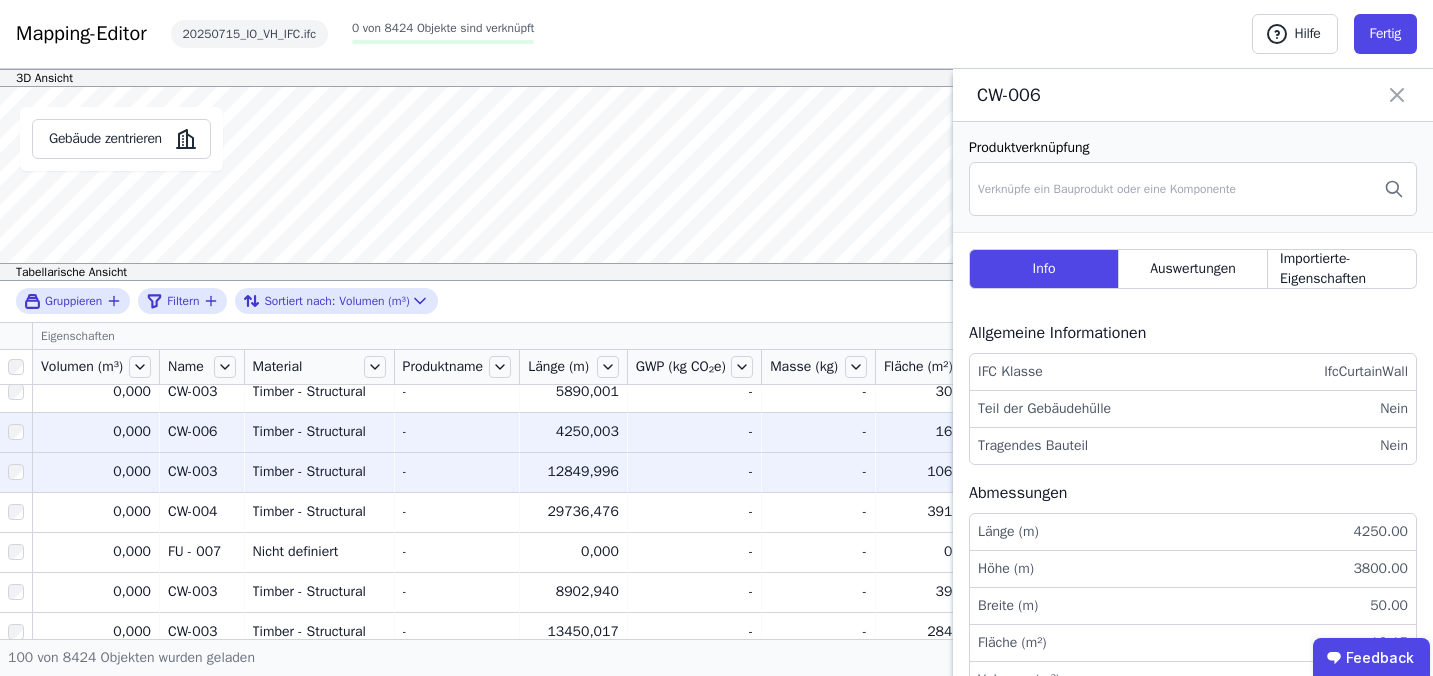click on "Timber - Structural" at bounding box center [319, 472] 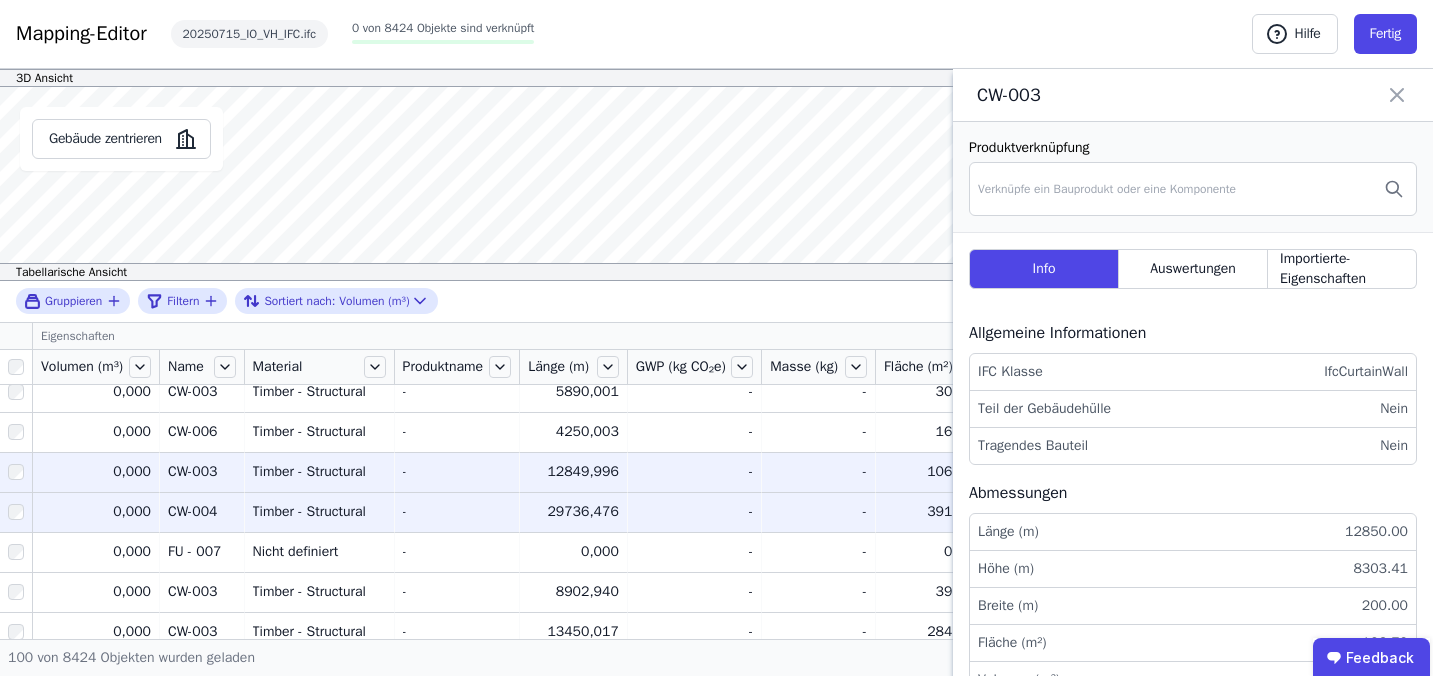 click on "Timber - Structural Timber - Structural" at bounding box center [320, 512] 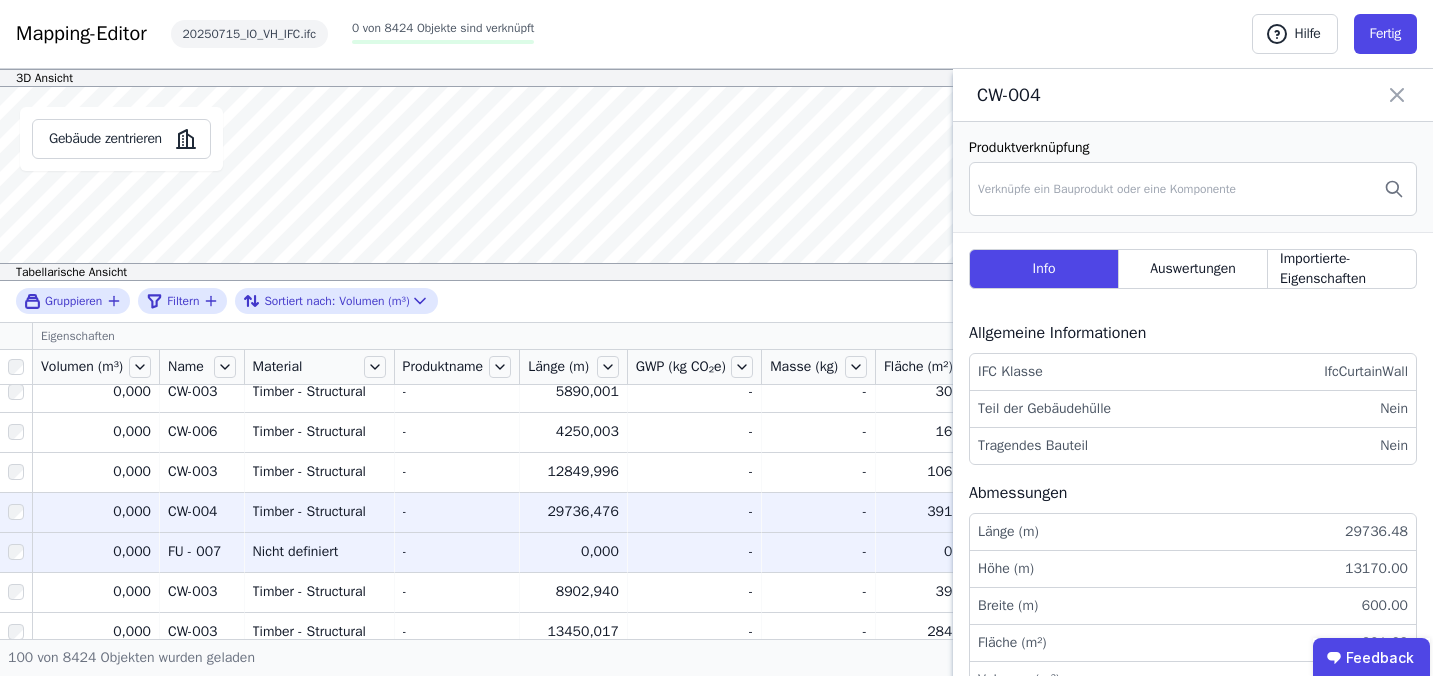 click on "Nicht definiert" at bounding box center (319, 552) 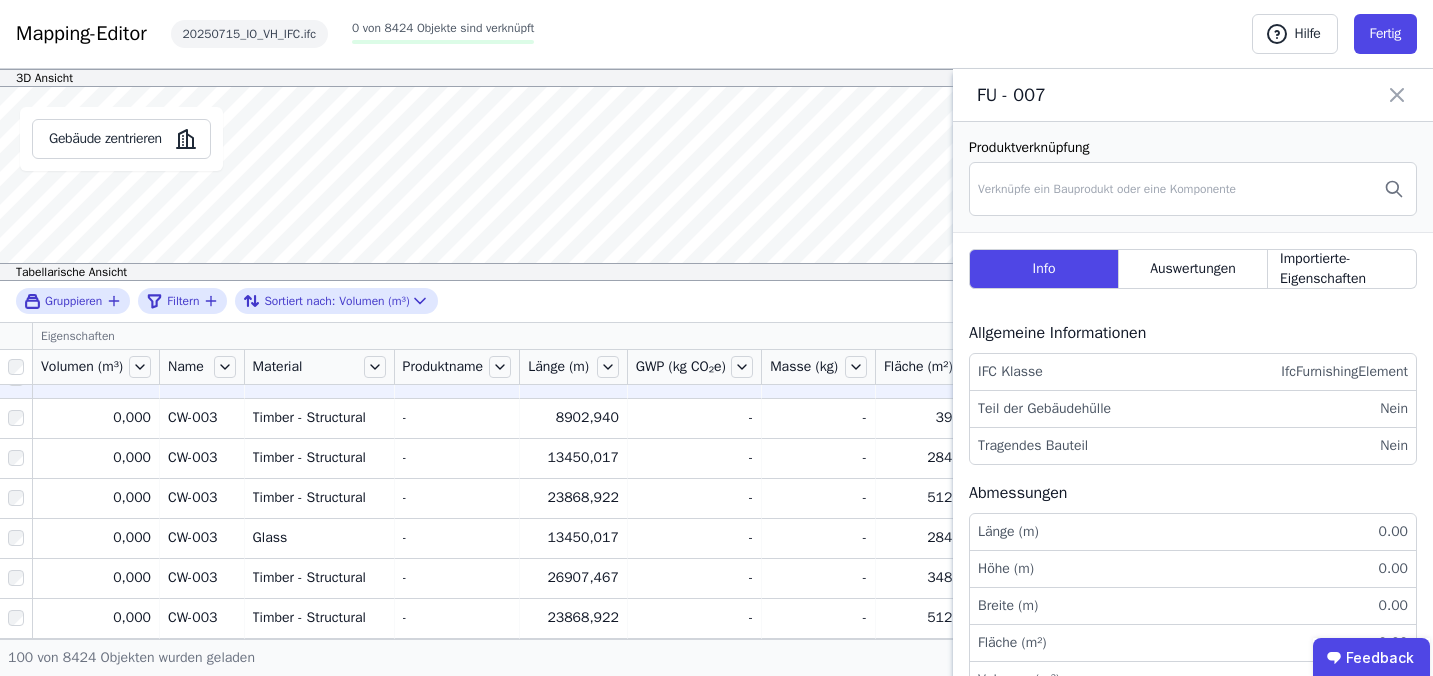 scroll, scrollTop: 1665, scrollLeft: 0, axis: vertical 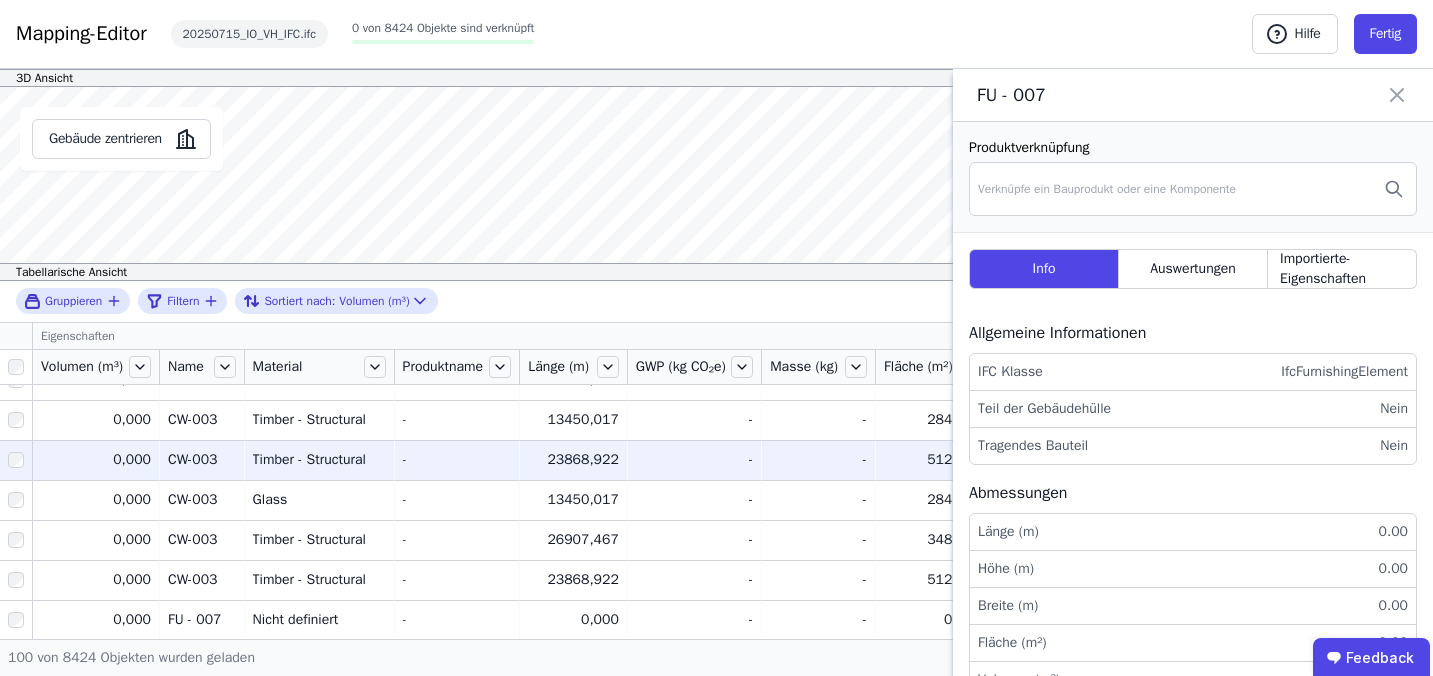click on "Timber - Structural" at bounding box center (319, 460) 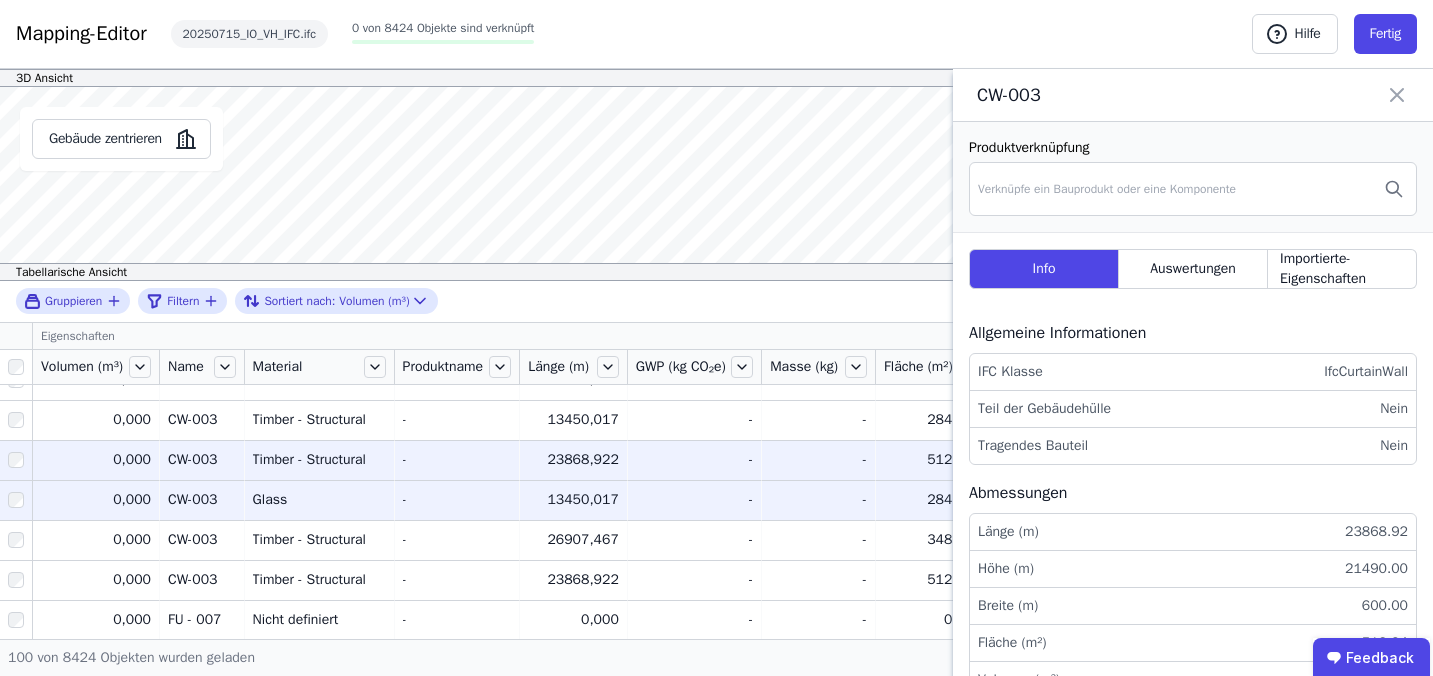 click on "Glass" at bounding box center [319, 500] 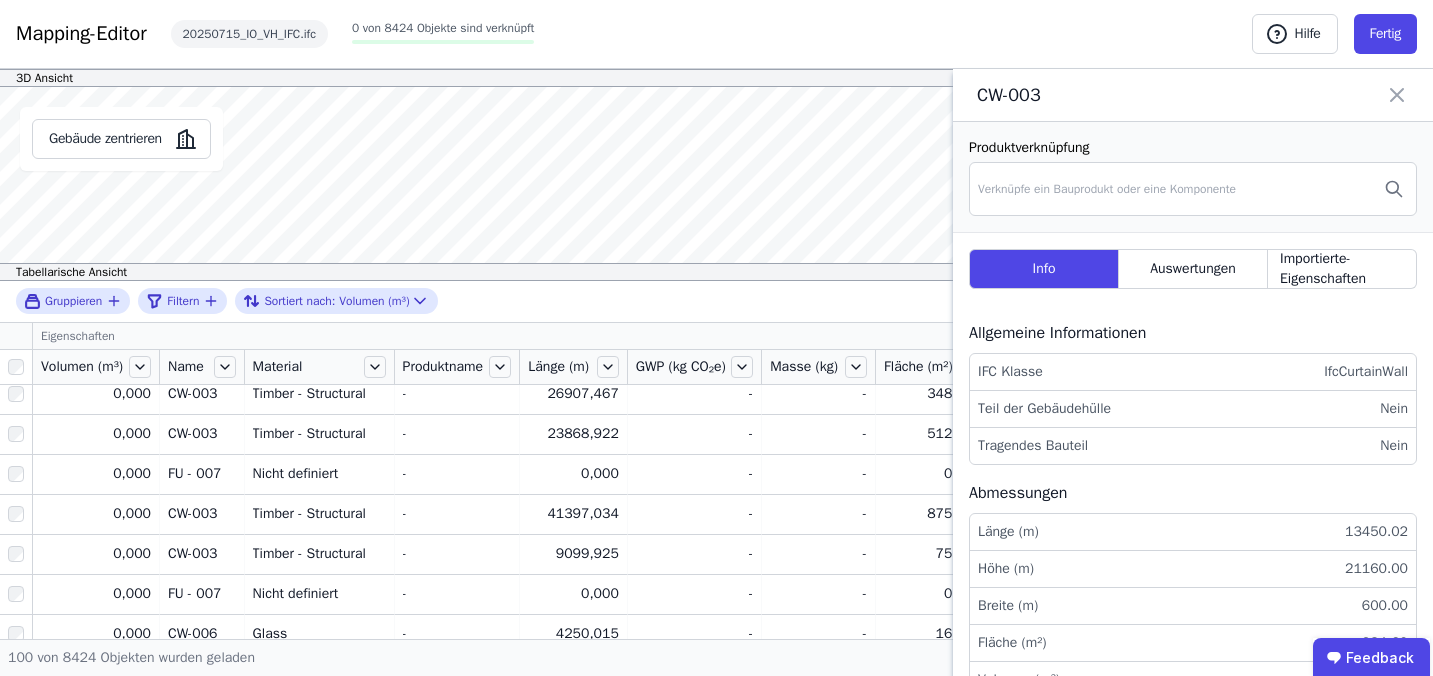 scroll, scrollTop: 1812, scrollLeft: 0, axis: vertical 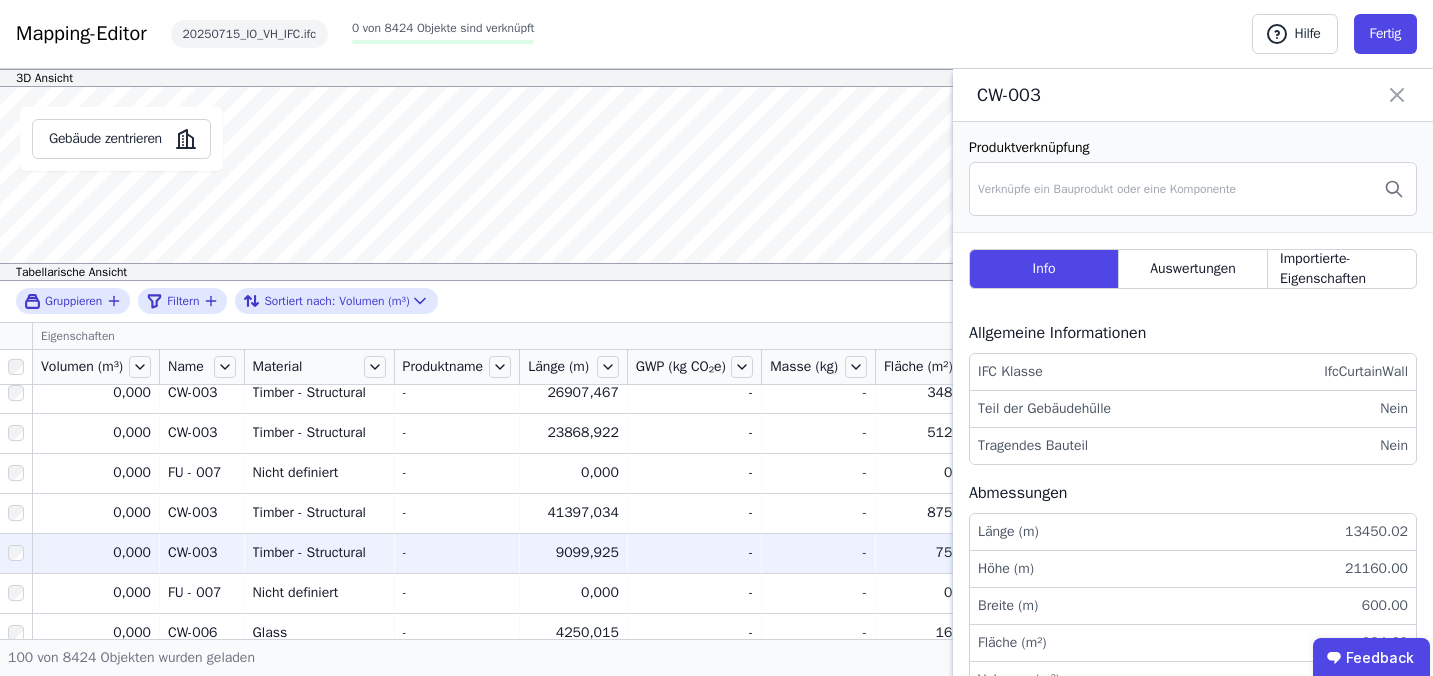 click on "Timber - Structural Timber - Structural" at bounding box center [320, 553] 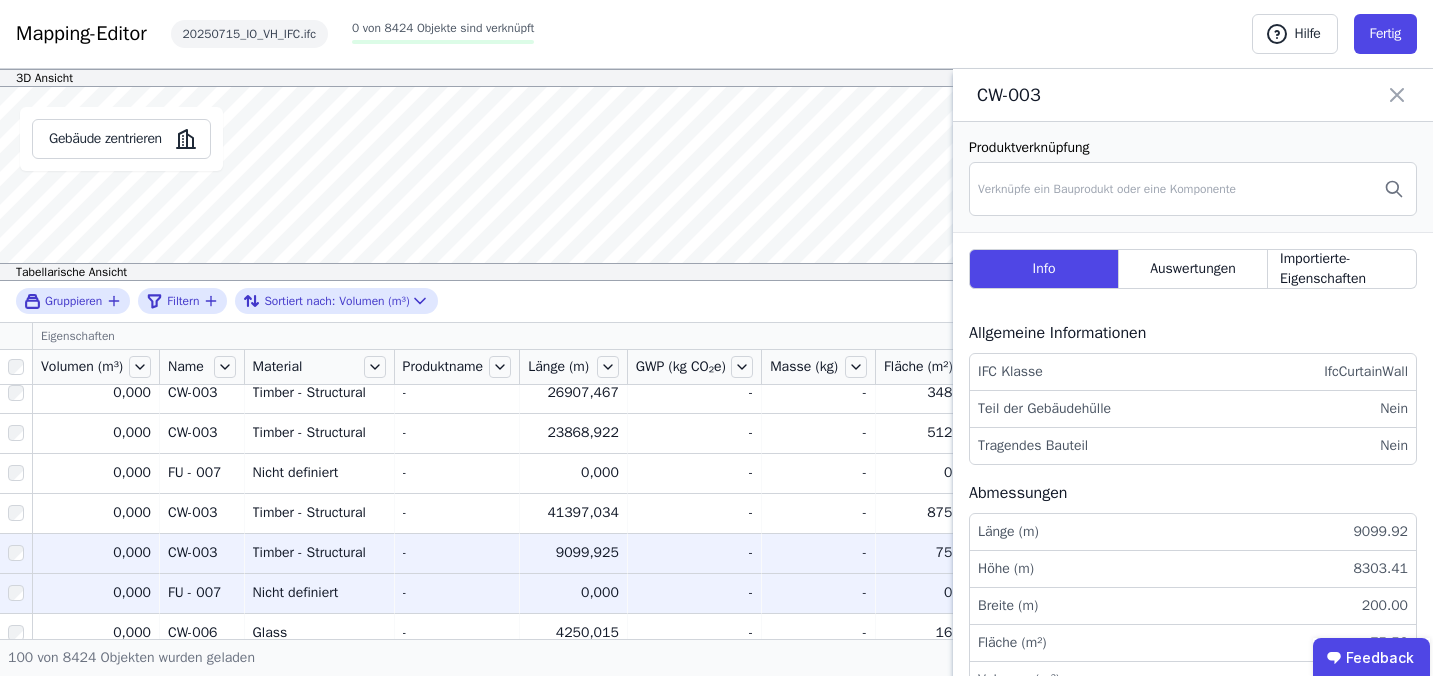 click on "Nicht definiert" at bounding box center [319, 593] 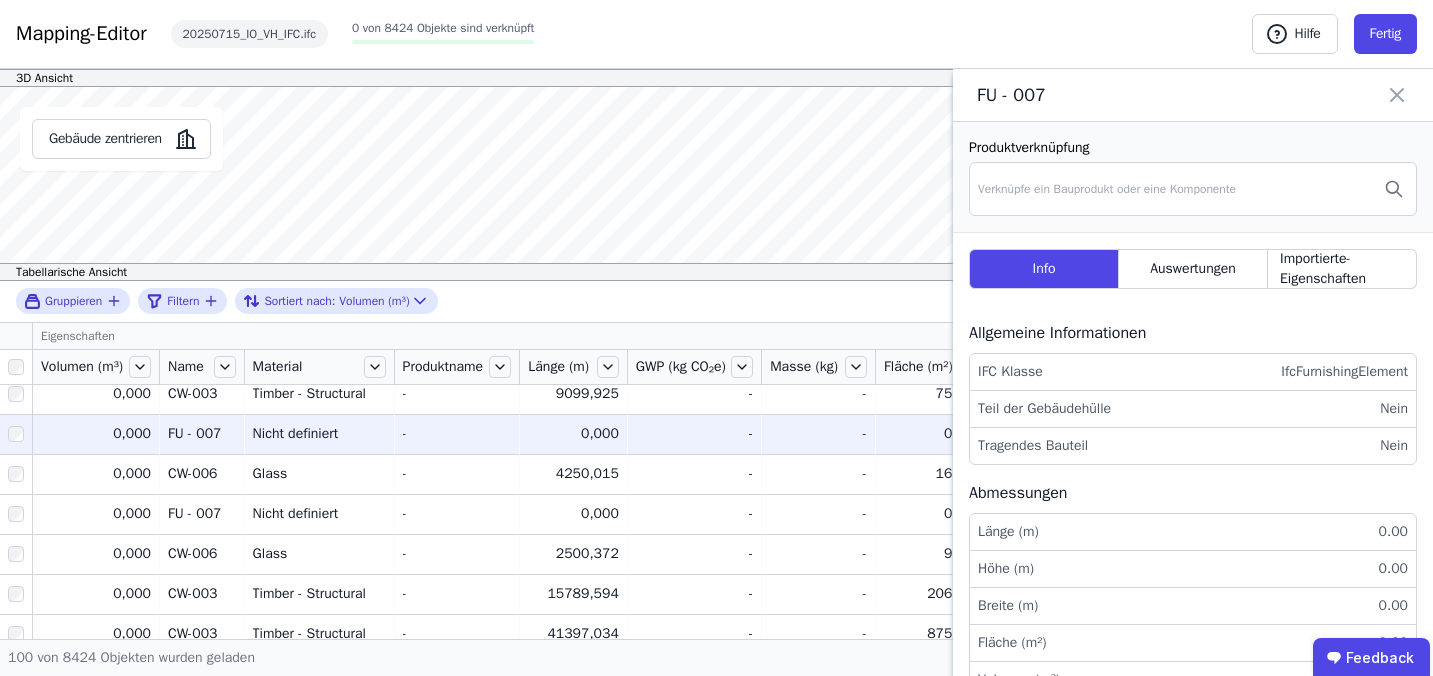 scroll, scrollTop: 1978, scrollLeft: 0, axis: vertical 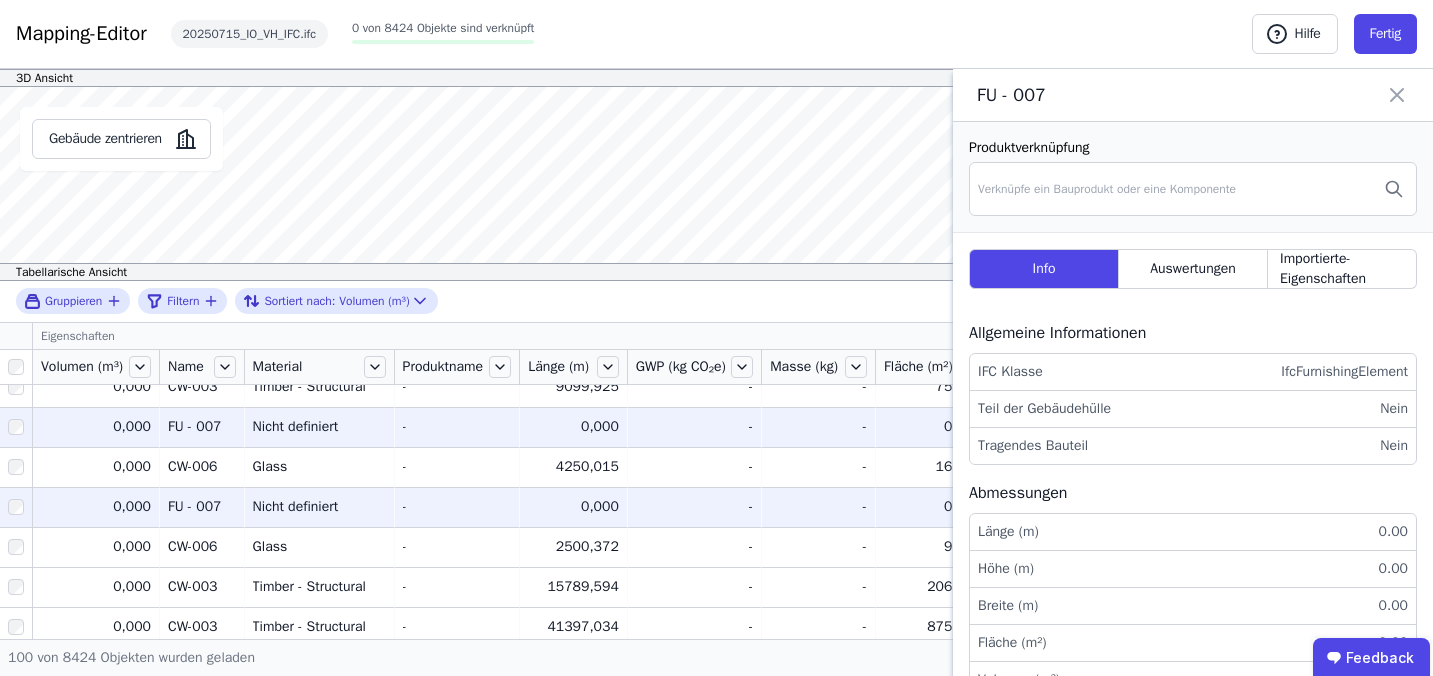 click on "Nicht definiert Nicht definiert" at bounding box center (320, 507) 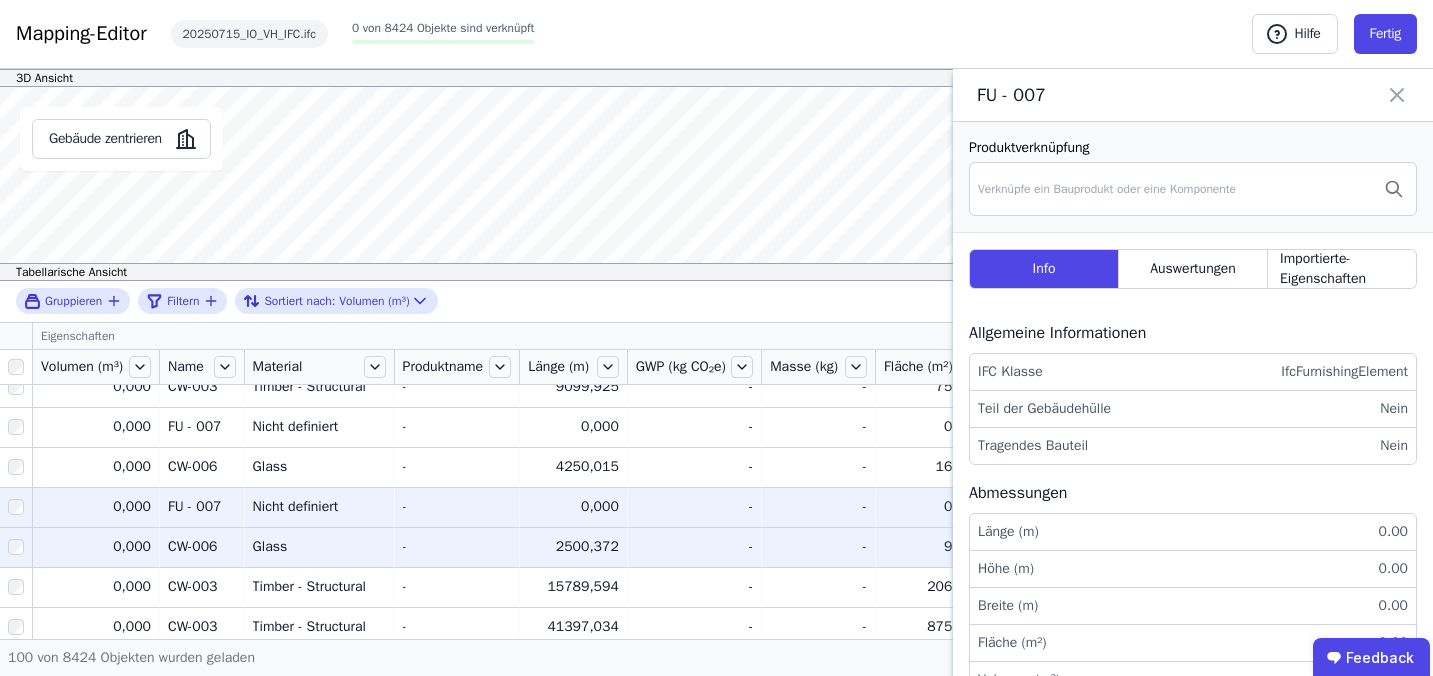 click on "Glass" at bounding box center (319, 547) 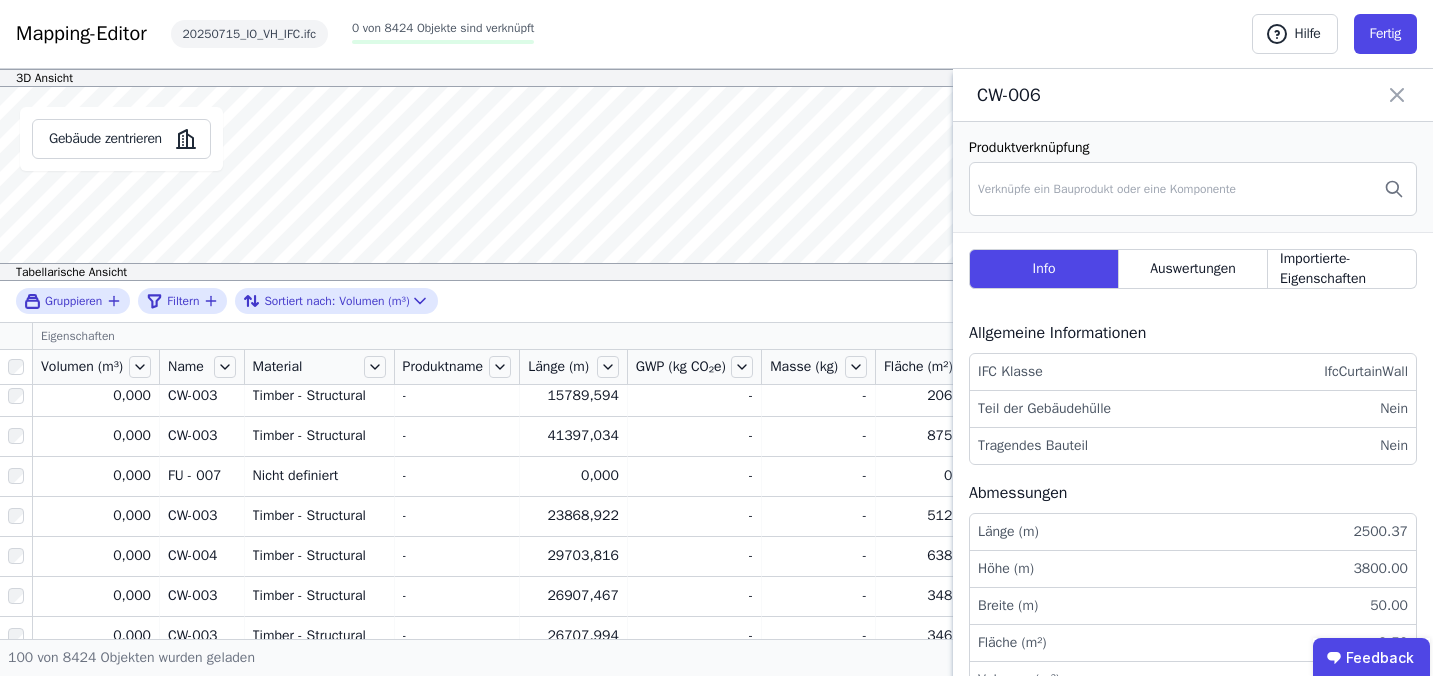 scroll, scrollTop: 2186, scrollLeft: 0, axis: vertical 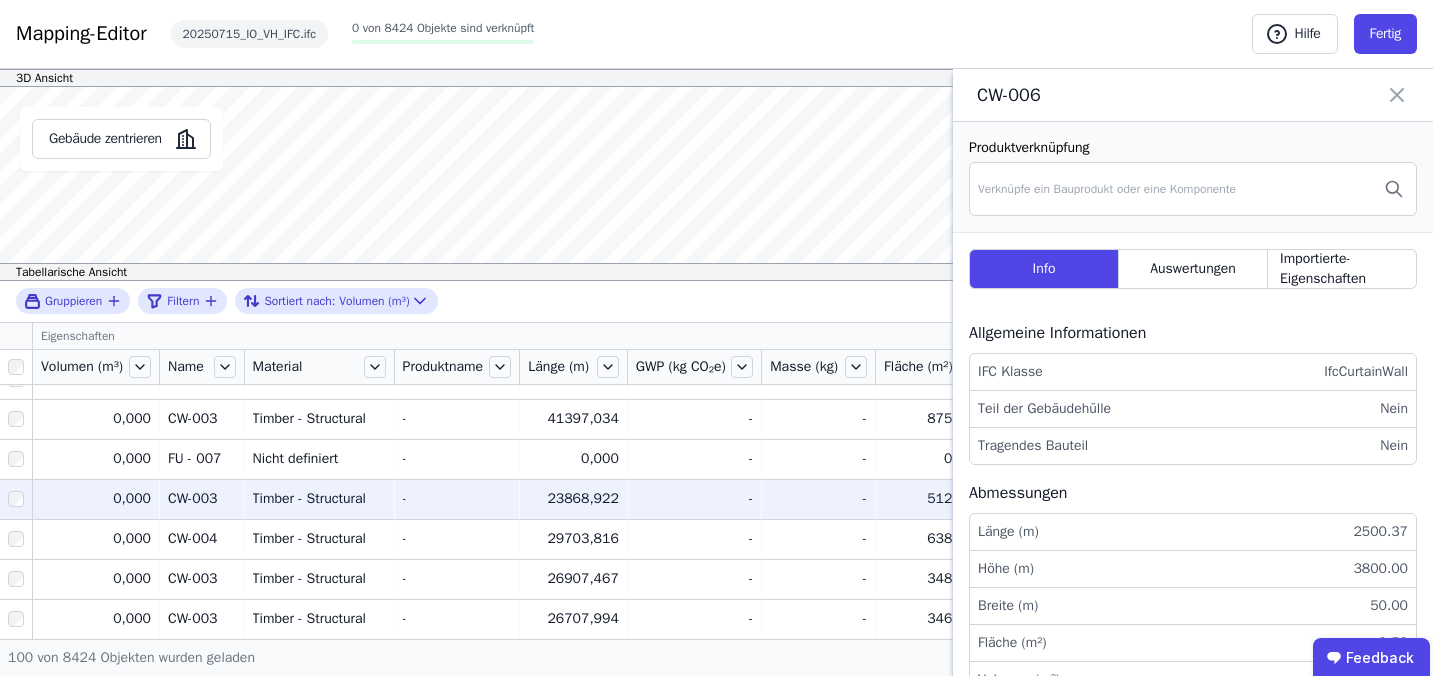 click on "Timber - Structural Timber - Structural" at bounding box center (320, 499) 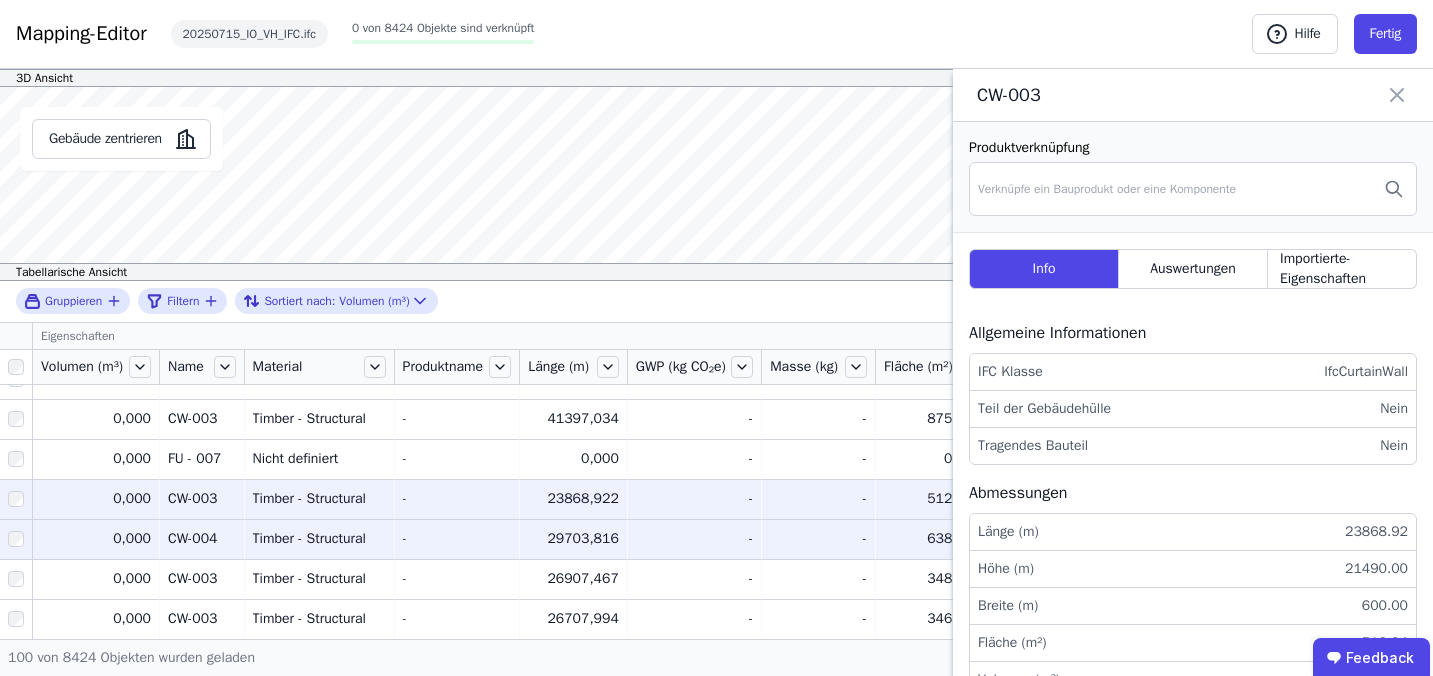 click on "Timber - Structural Timber - Structural" at bounding box center [320, 539] 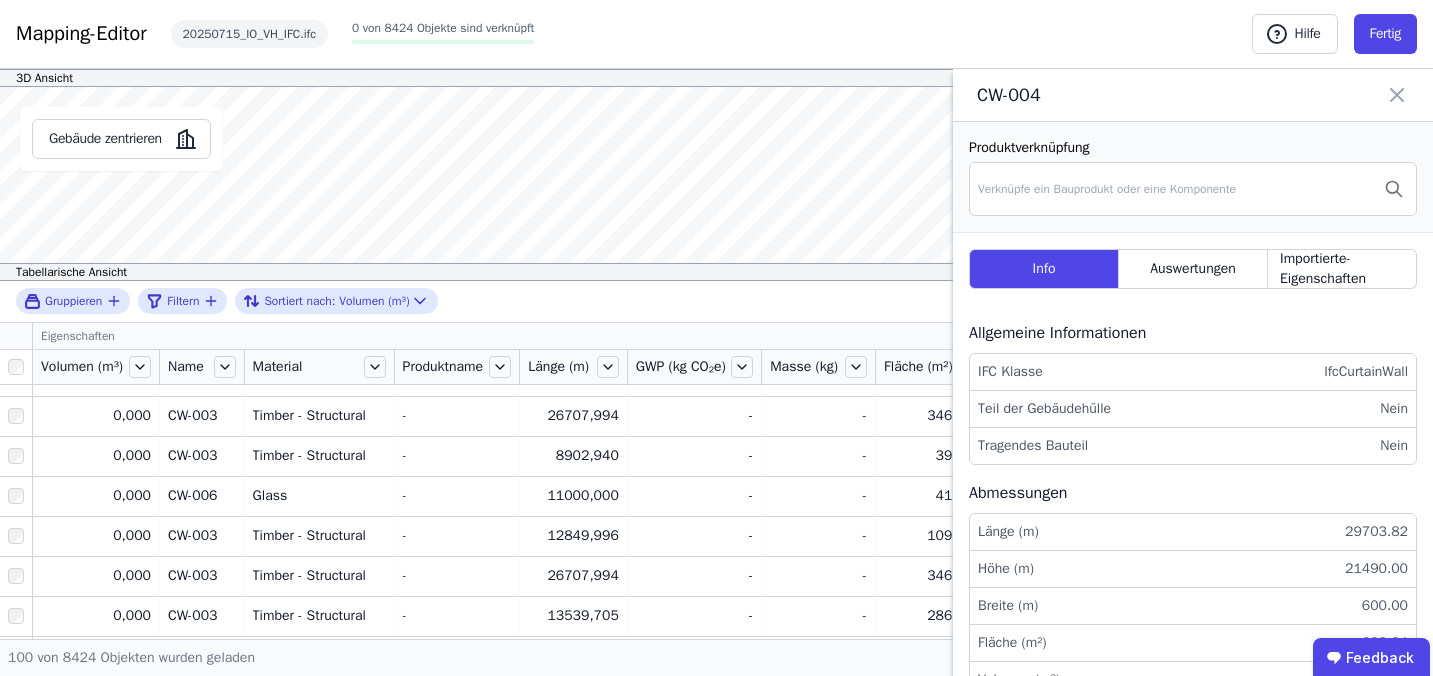 scroll, scrollTop: 2402, scrollLeft: 0, axis: vertical 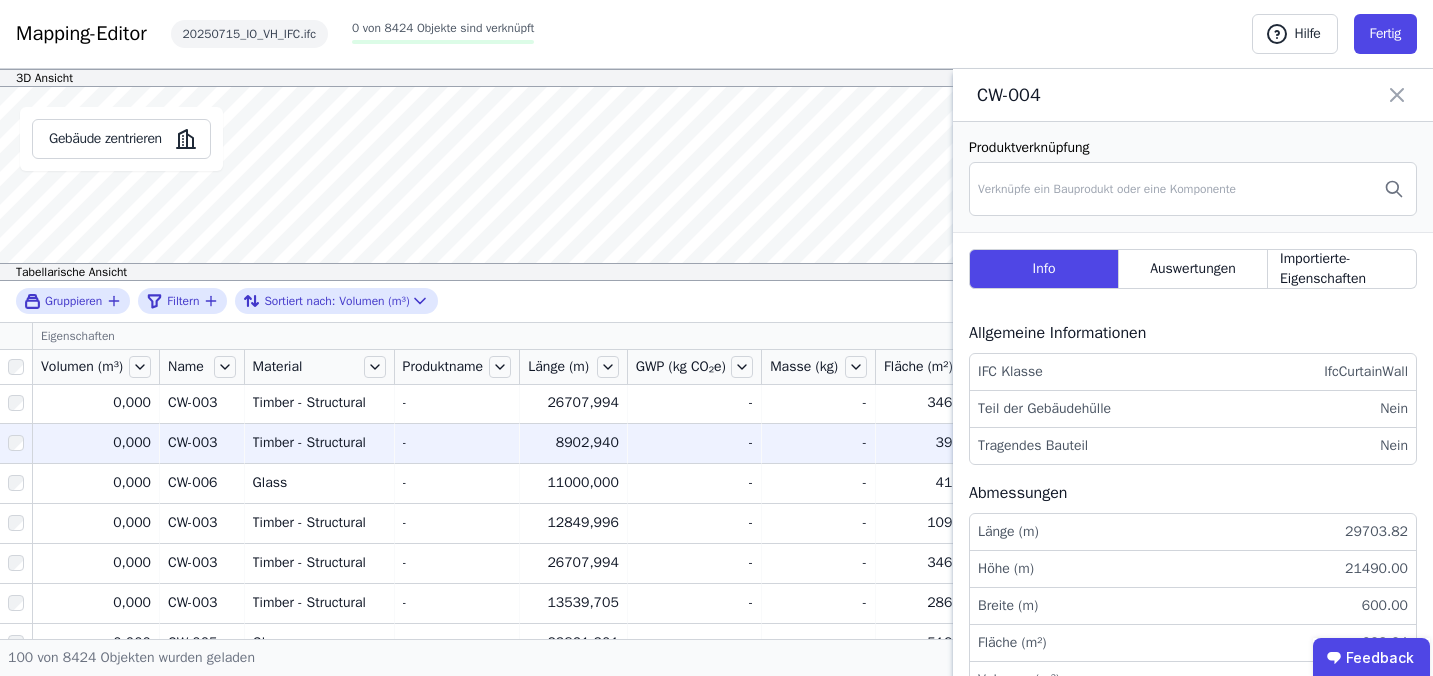 click on "Timber - Structural" at bounding box center [319, 443] 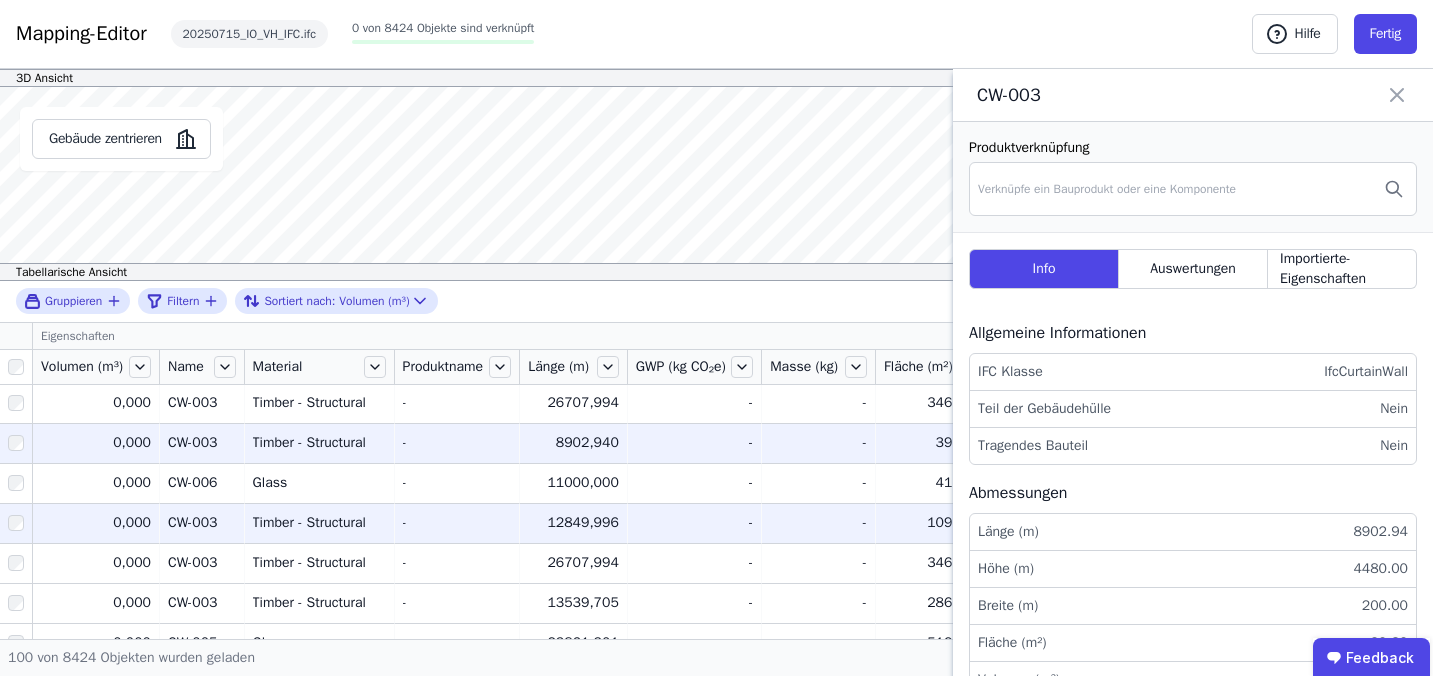 click on "Timber - Structural" at bounding box center (319, 523) 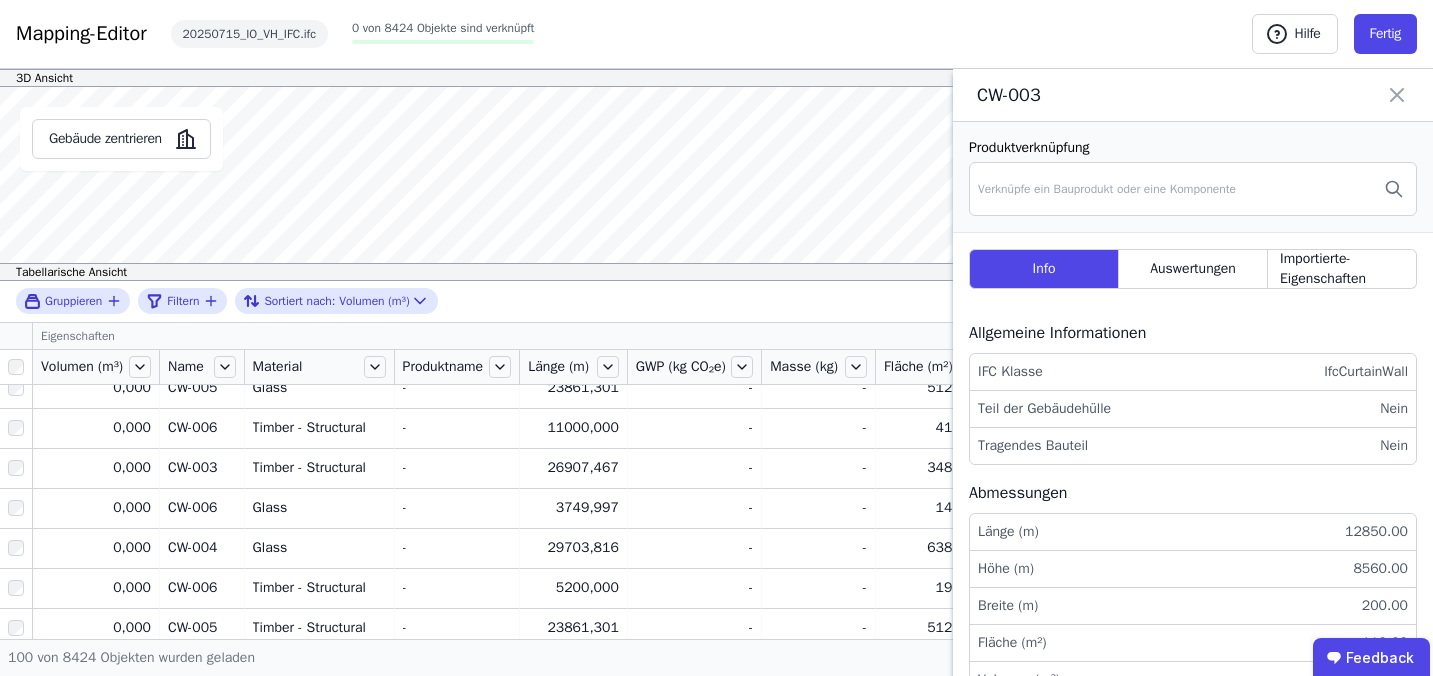 scroll, scrollTop: 2663, scrollLeft: 0, axis: vertical 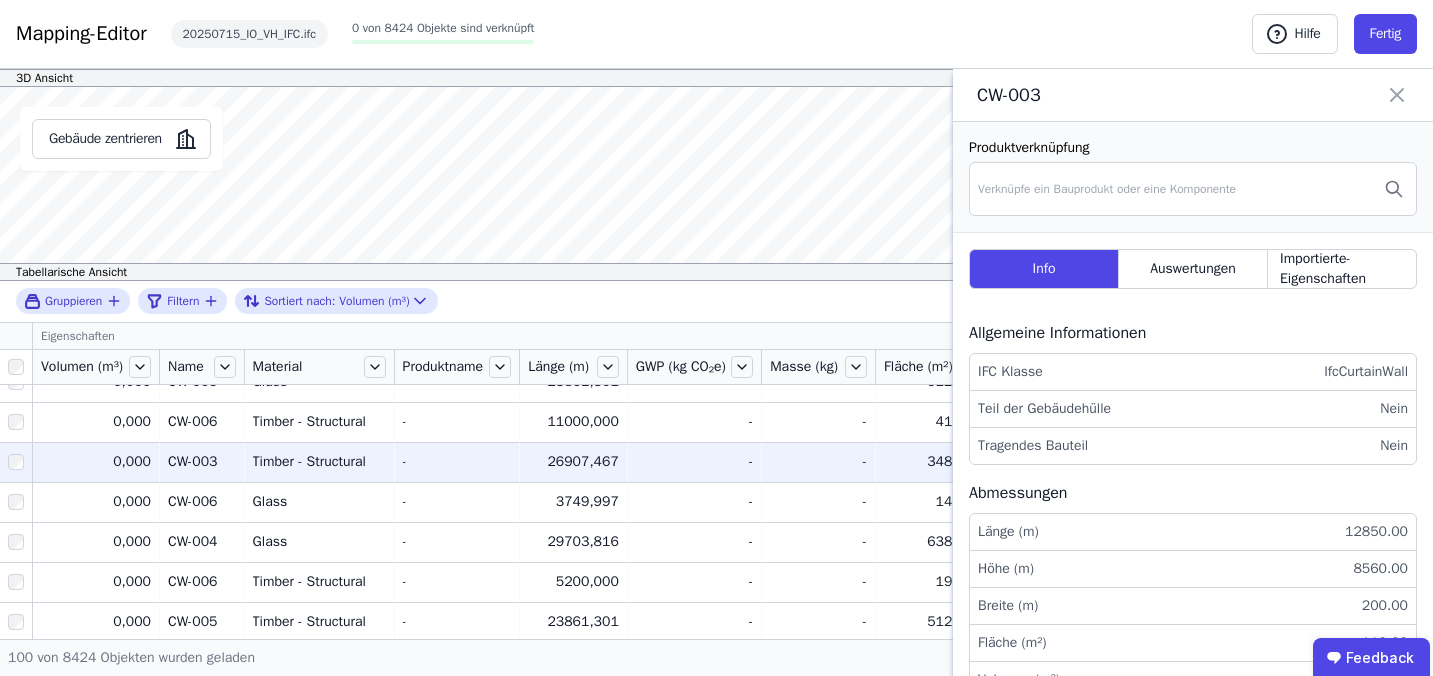 click on "Timber - Structural" at bounding box center [319, 462] 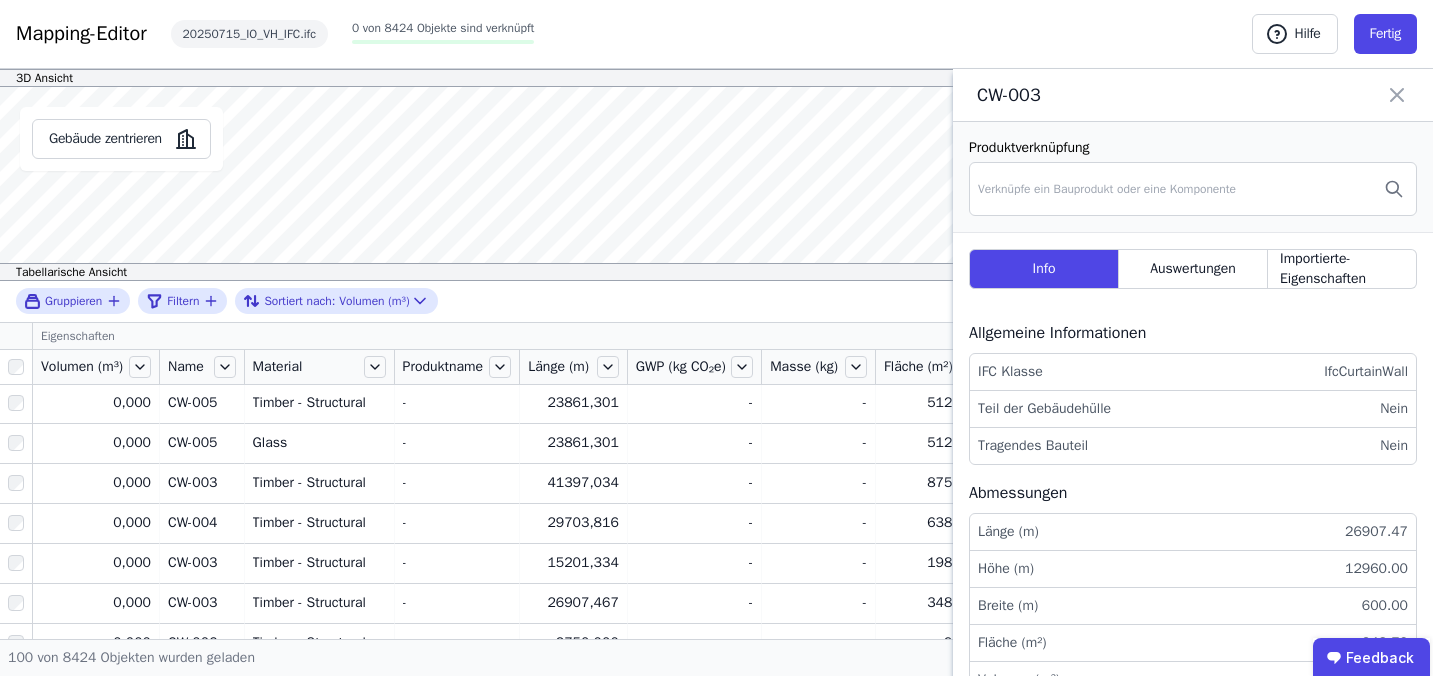 scroll, scrollTop: 2883, scrollLeft: 0, axis: vertical 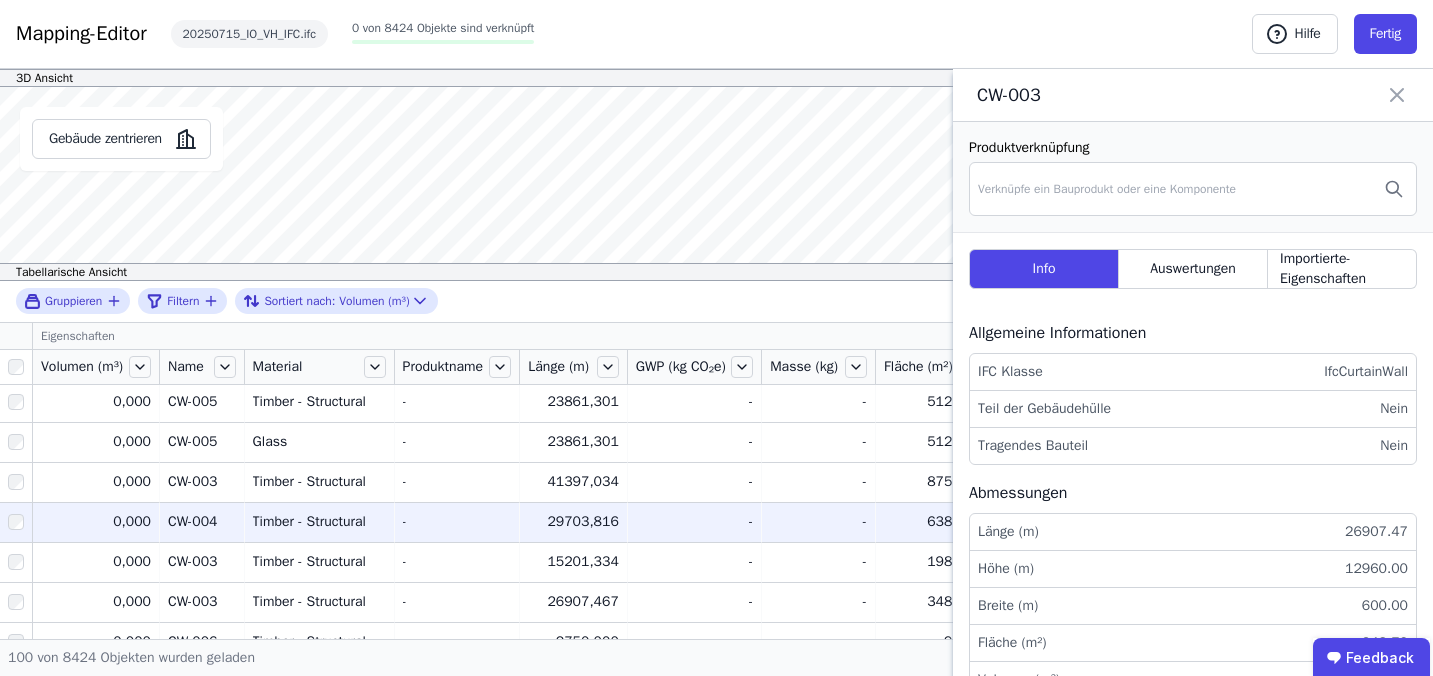 click on "Timber - Structural" at bounding box center (319, 522) 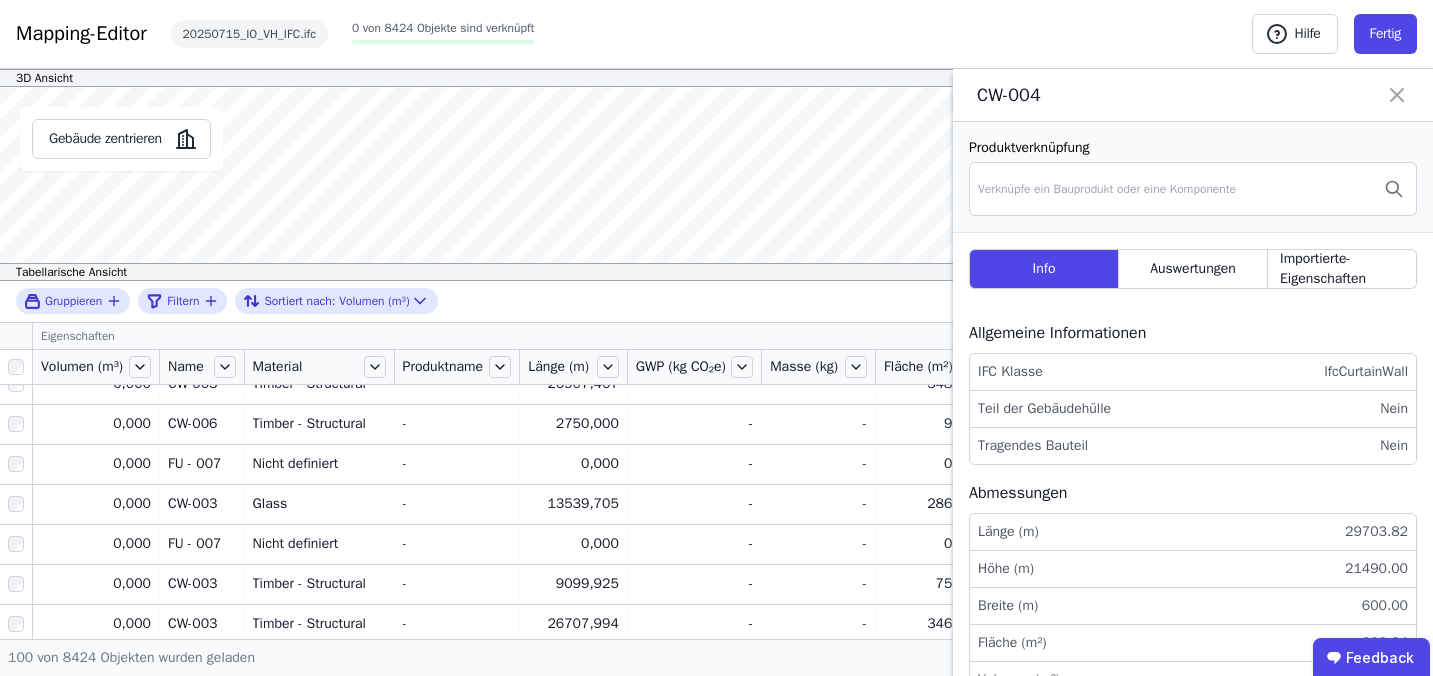 scroll, scrollTop: 3115, scrollLeft: 0, axis: vertical 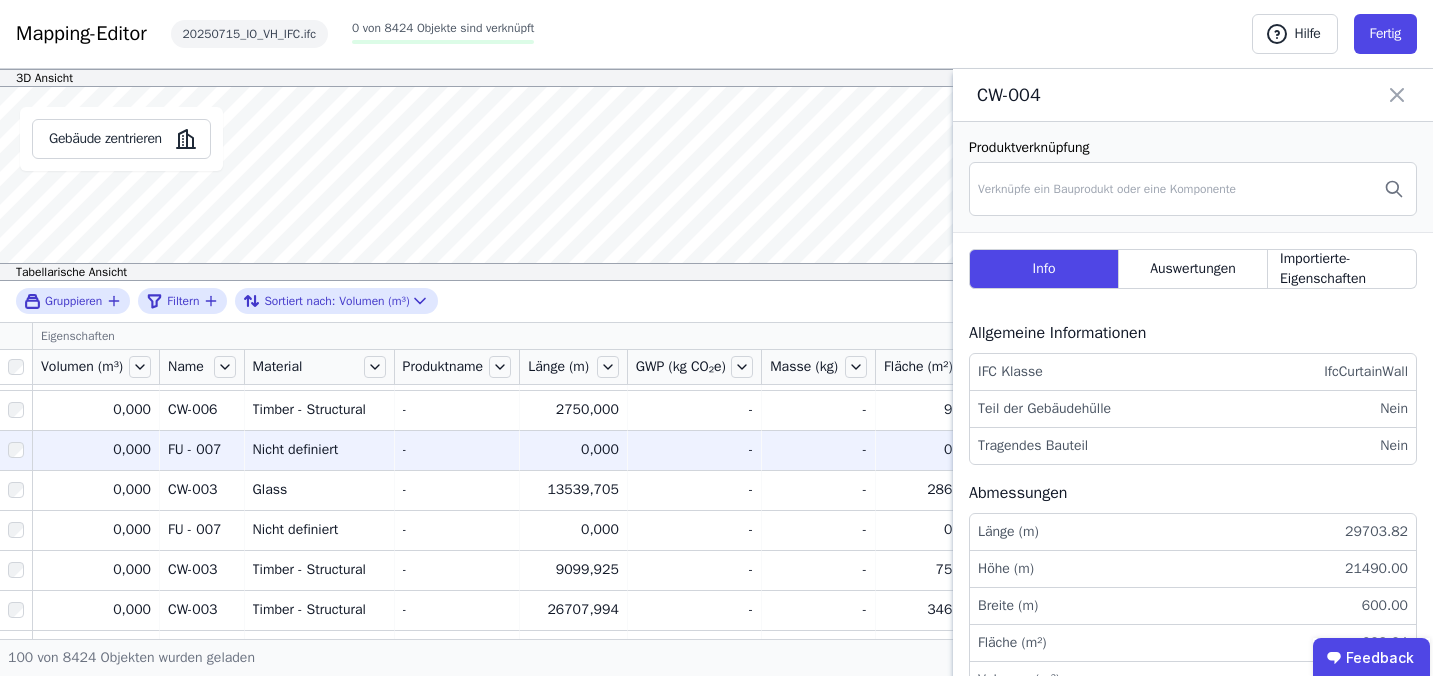 click on "Nicht definiert" at bounding box center [319, 450] 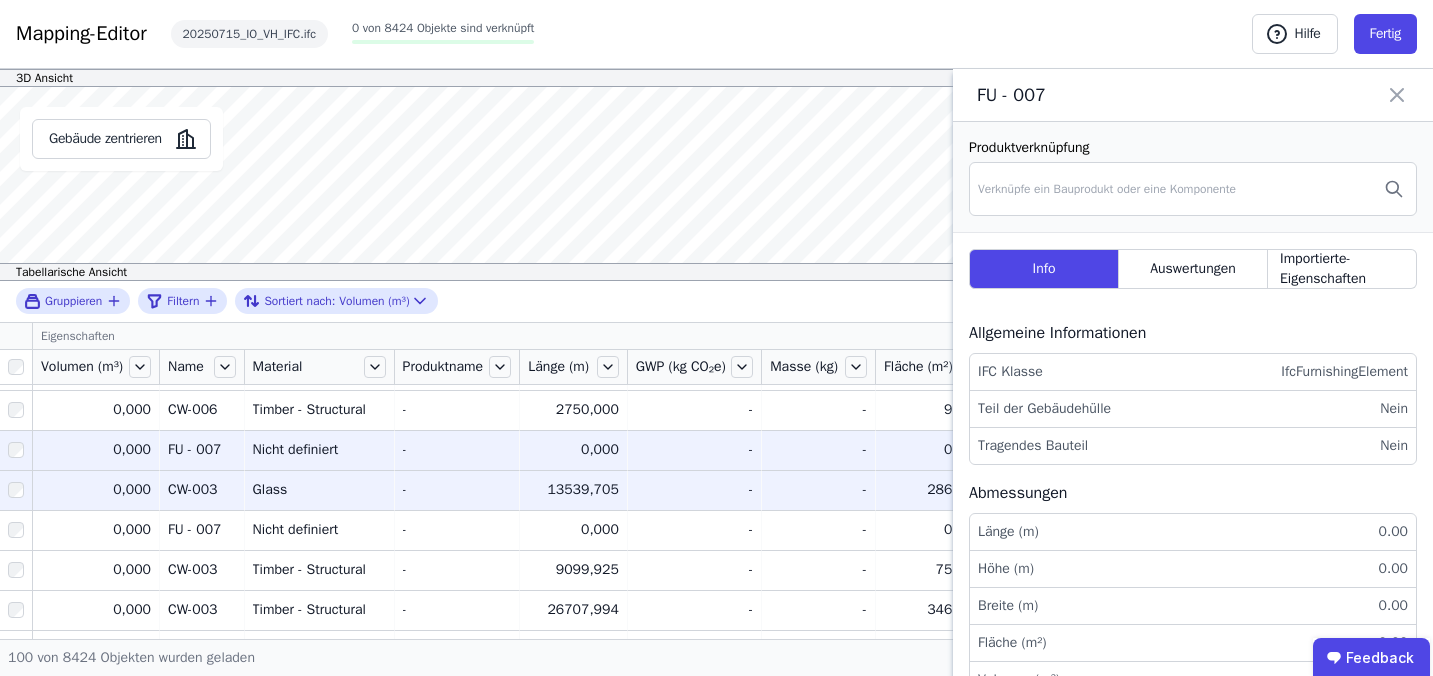 click on "Glass" at bounding box center [319, 490] 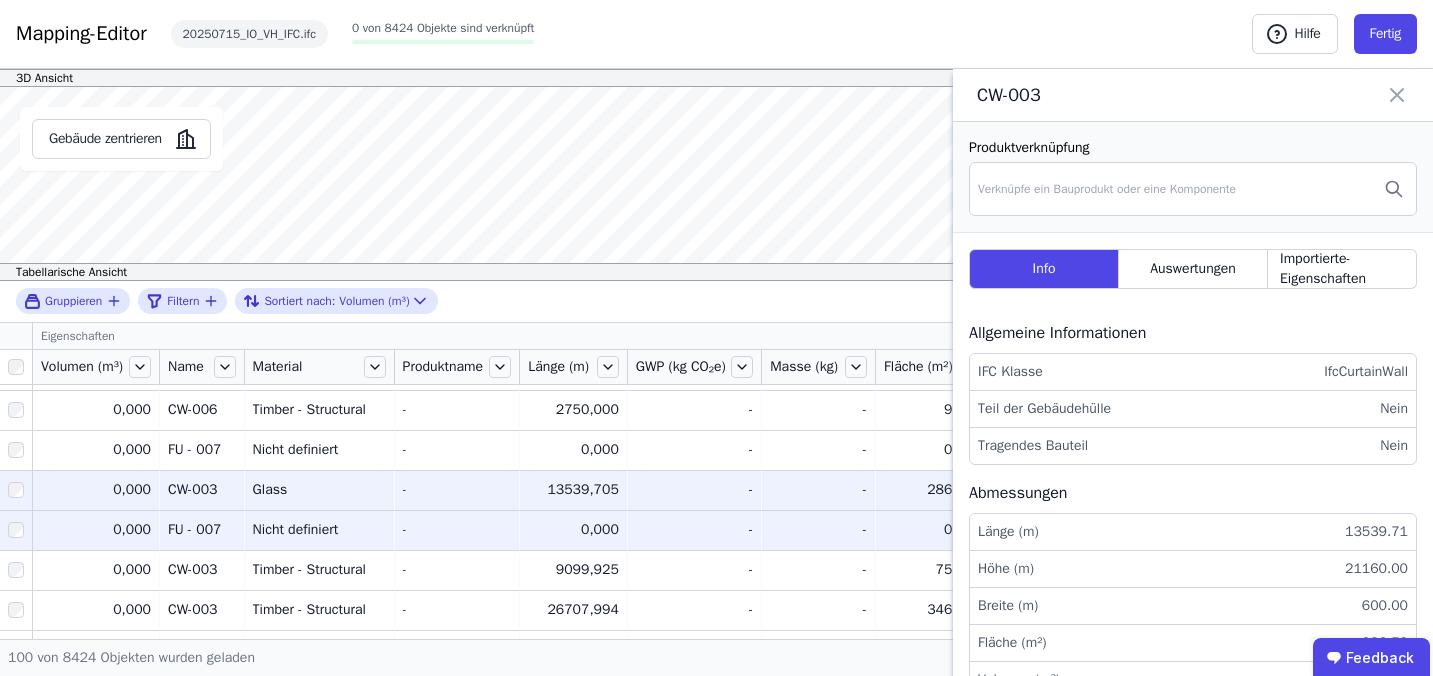 click on "Nicht definiert" at bounding box center [319, 530] 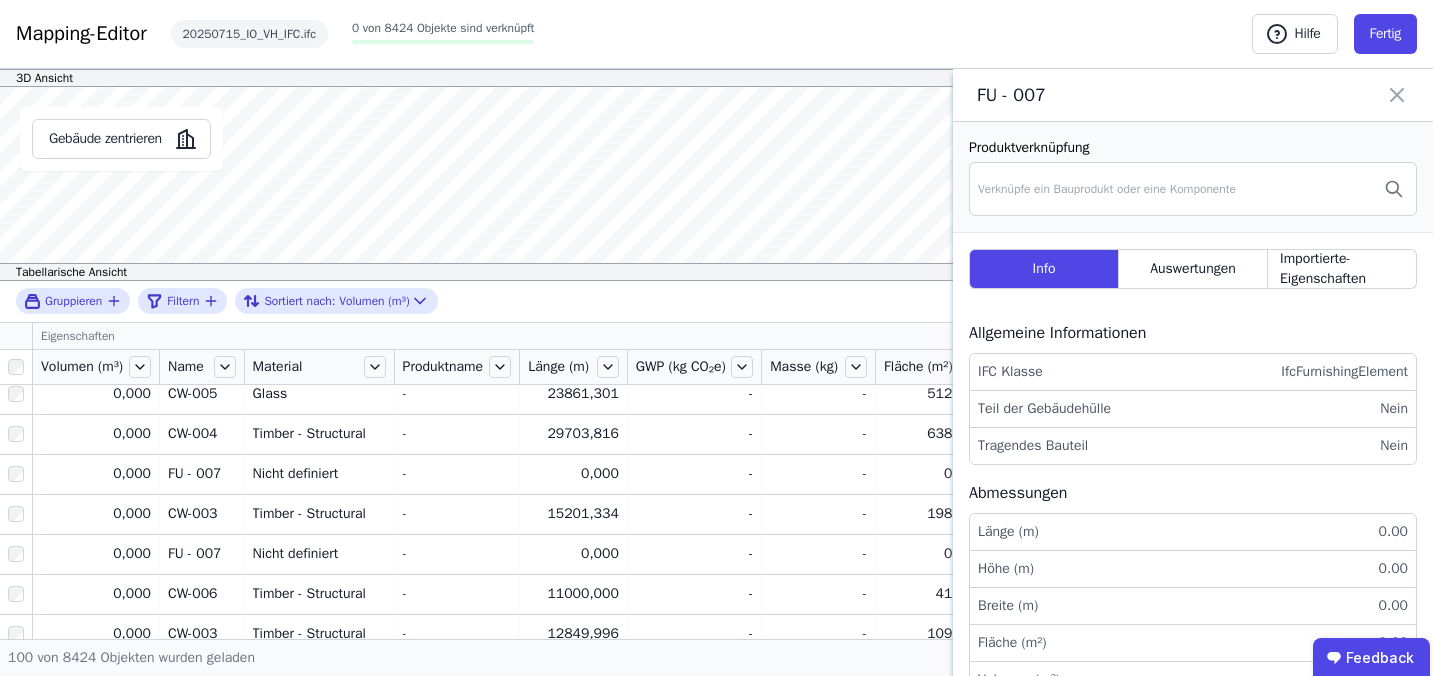 scroll, scrollTop: 3387, scrollLeft: 0, axis: vertical 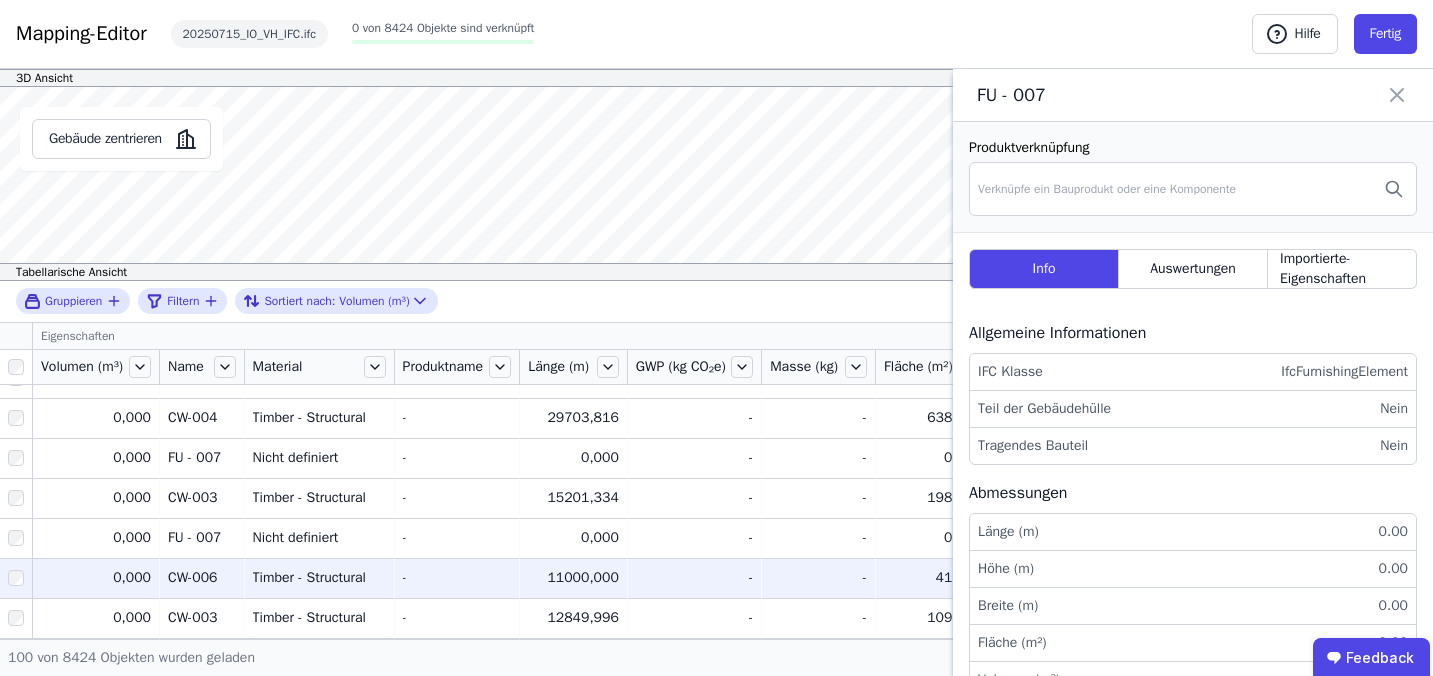 click on "Timber - Structural Timber - Structural" at bounding box center [320, 578] 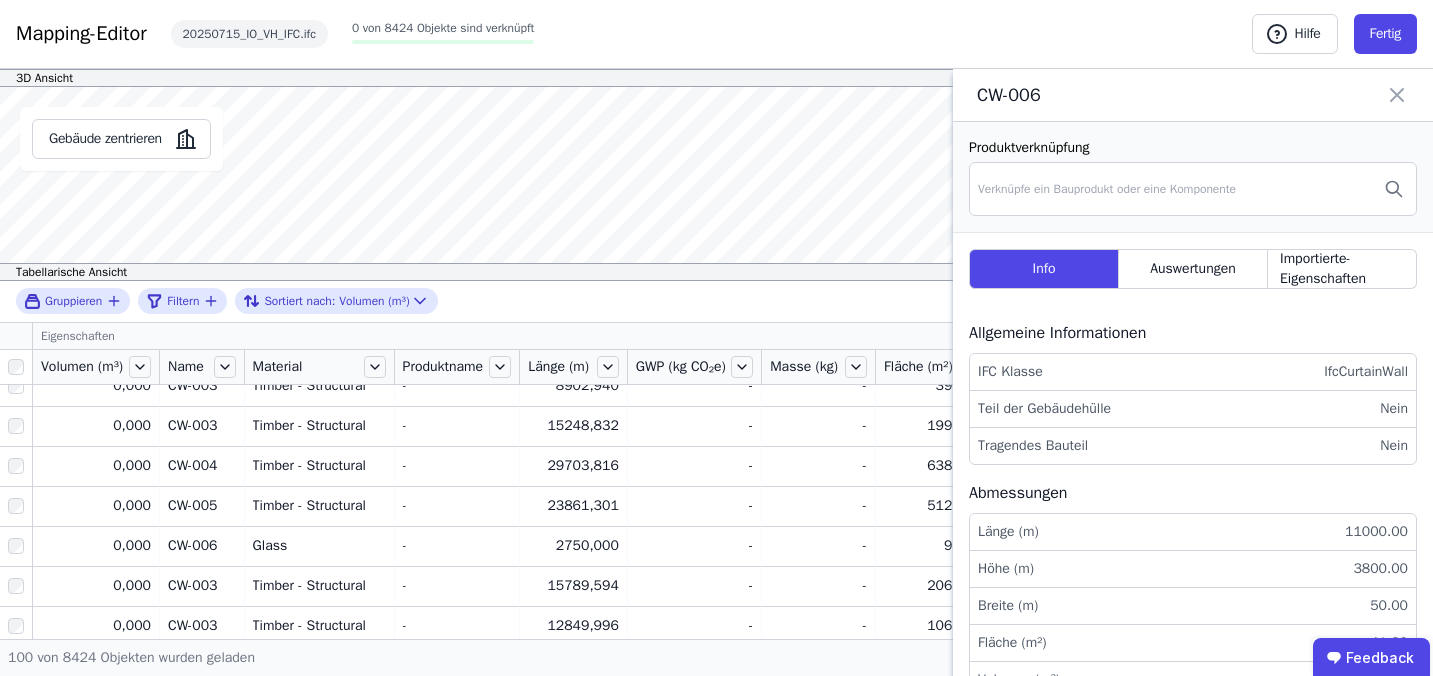 scroll, scrollTop: 3677, scrollLeft: 0, axis: vertical 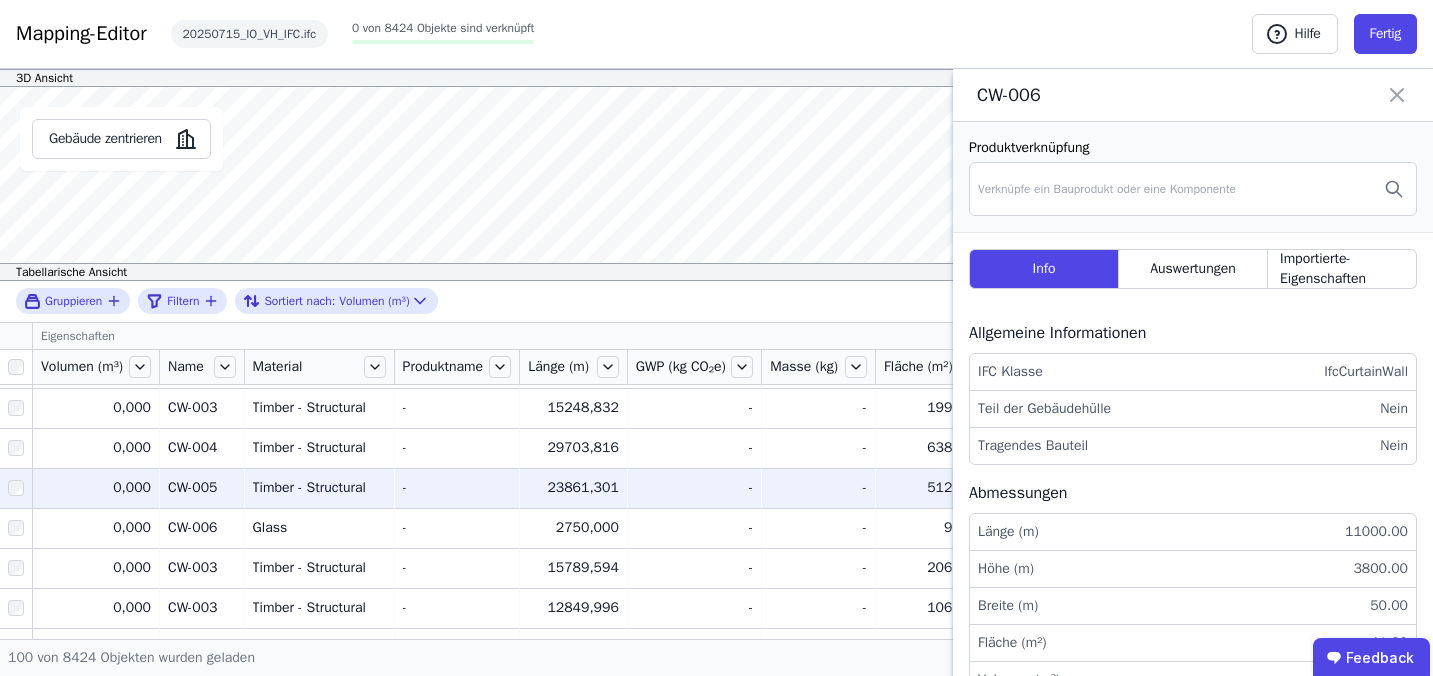 click on "Timber - Structural Timber - Structural" at bounding box center [320, 488] 